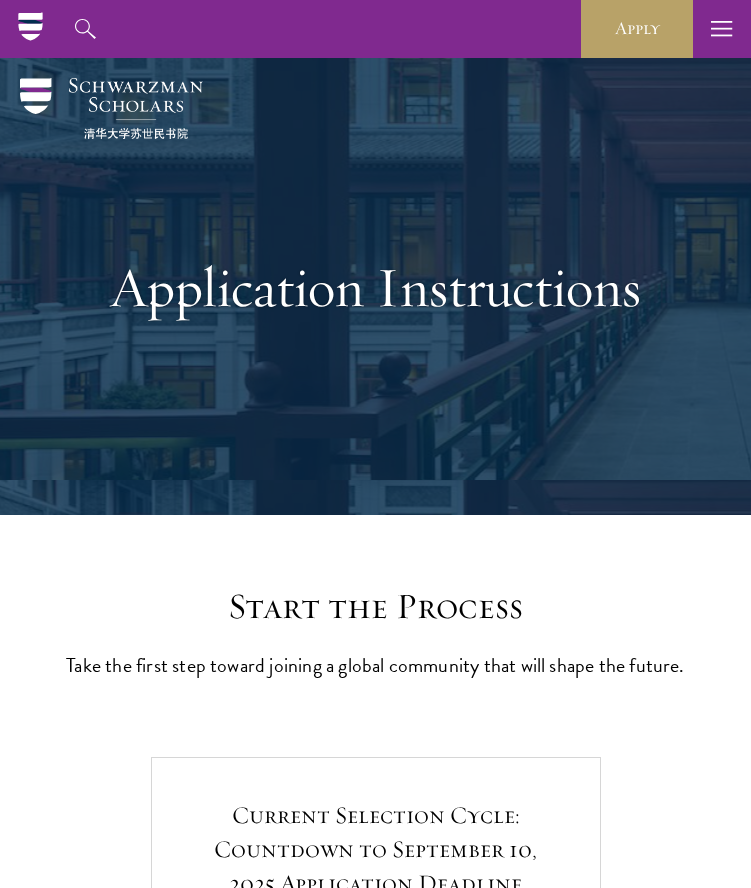 scroll, scrollTop: 122, scrollLeft: 0, axis: vertical 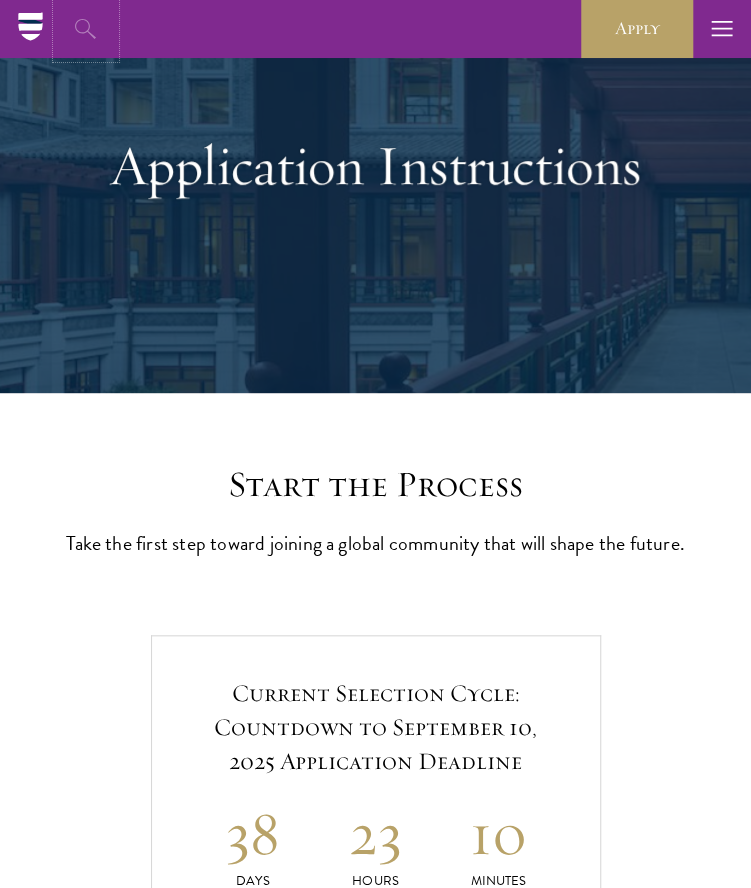 click 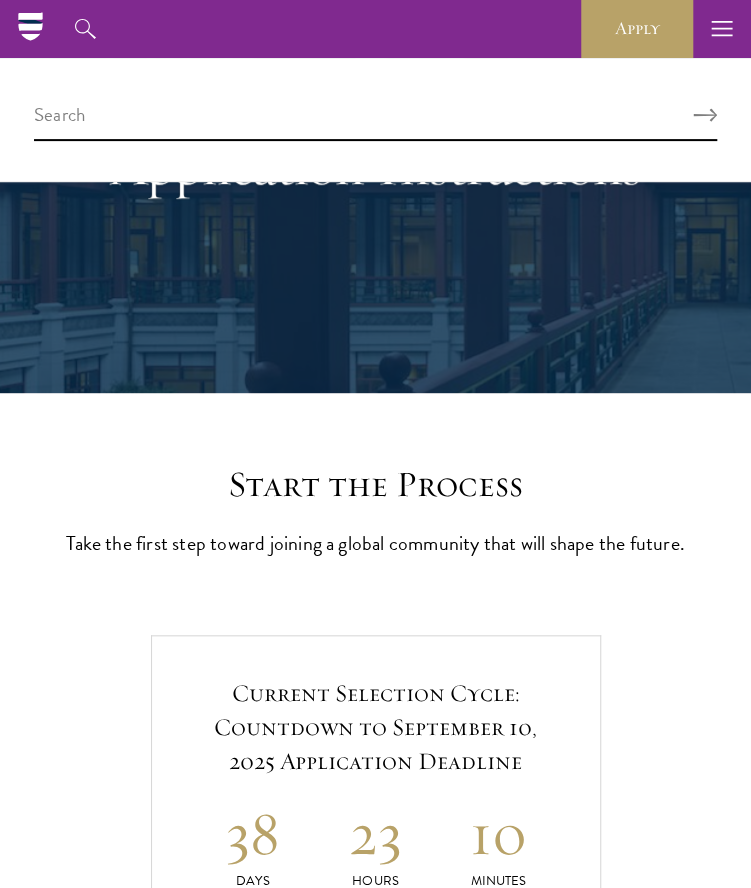 click at bounding box center [375, 120] 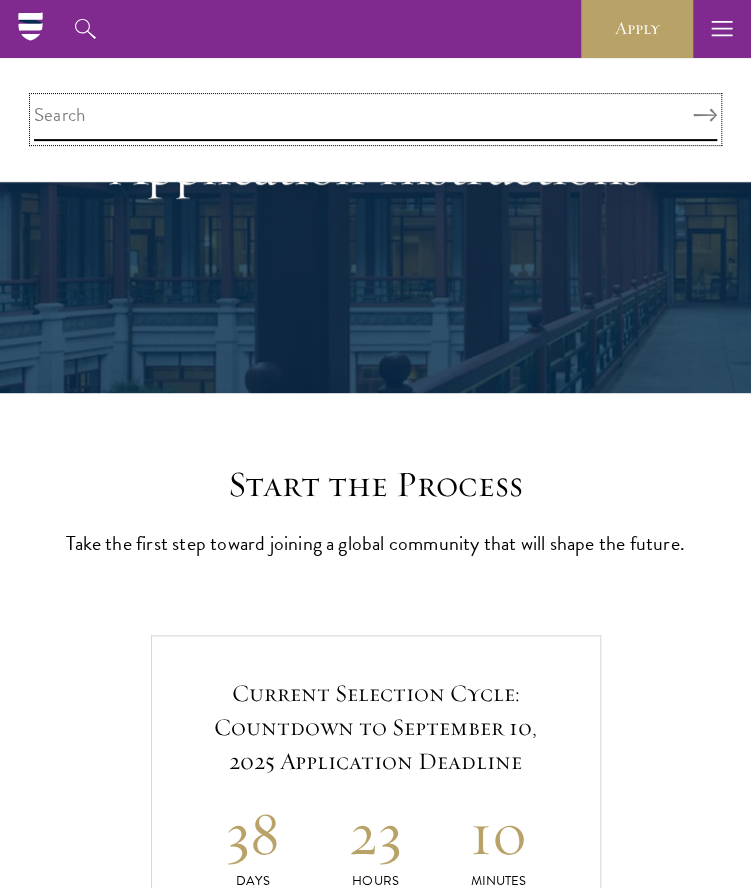 click at bounding box center [375, 119] 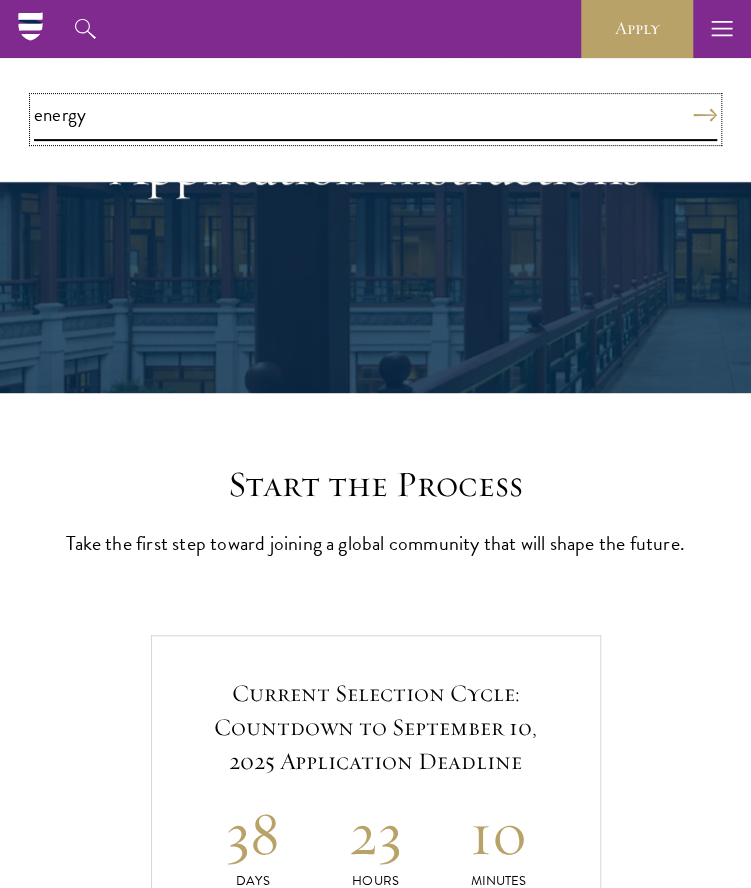 type on "energy" 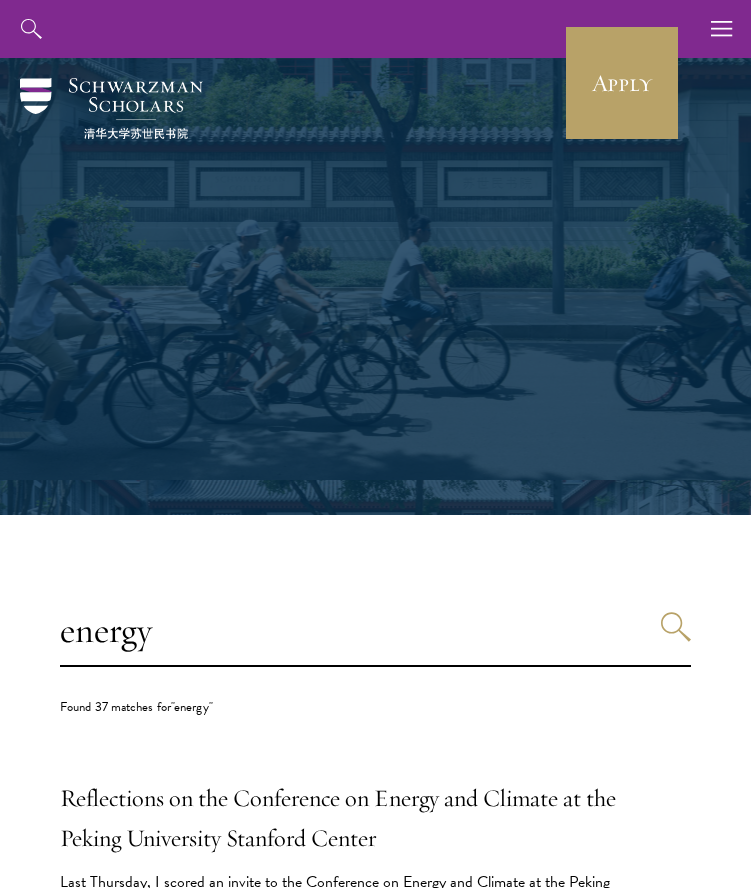 scroll, scrollTop: 0, scrollLeft: 0, axis: both 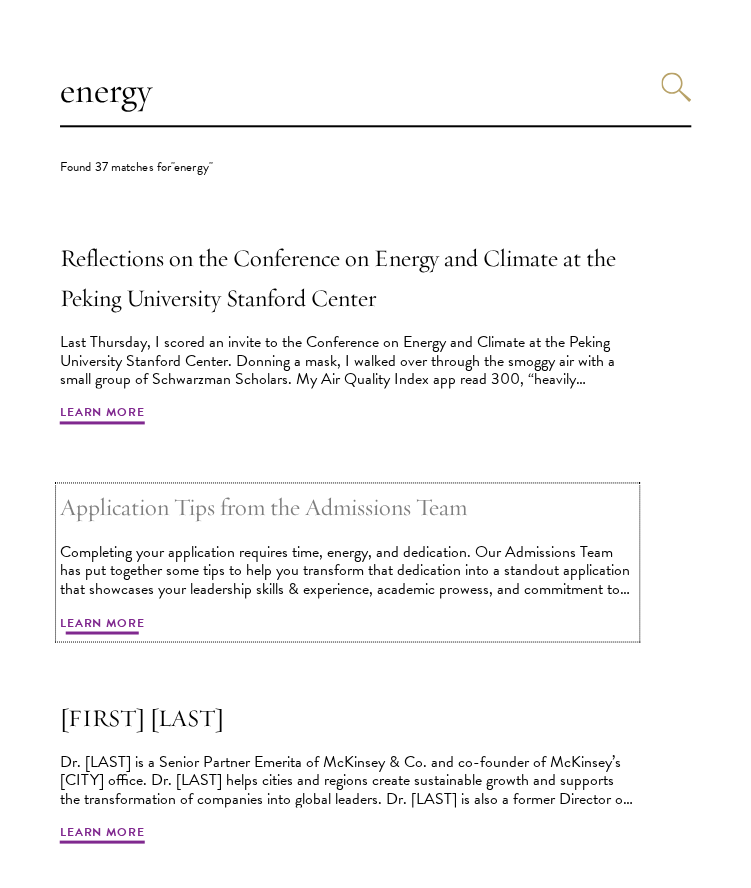 click on "Completing your application requires time, energy, and dedication. Our Admissions Team has put together some tips to help you transform that dedication into a standout application that showcases your leadership skills & experience, academic prowess, and commitment to global progress. We understand that the application process can be daunting as it requires careful planning, authenticity," at bounding box center [347, 570] 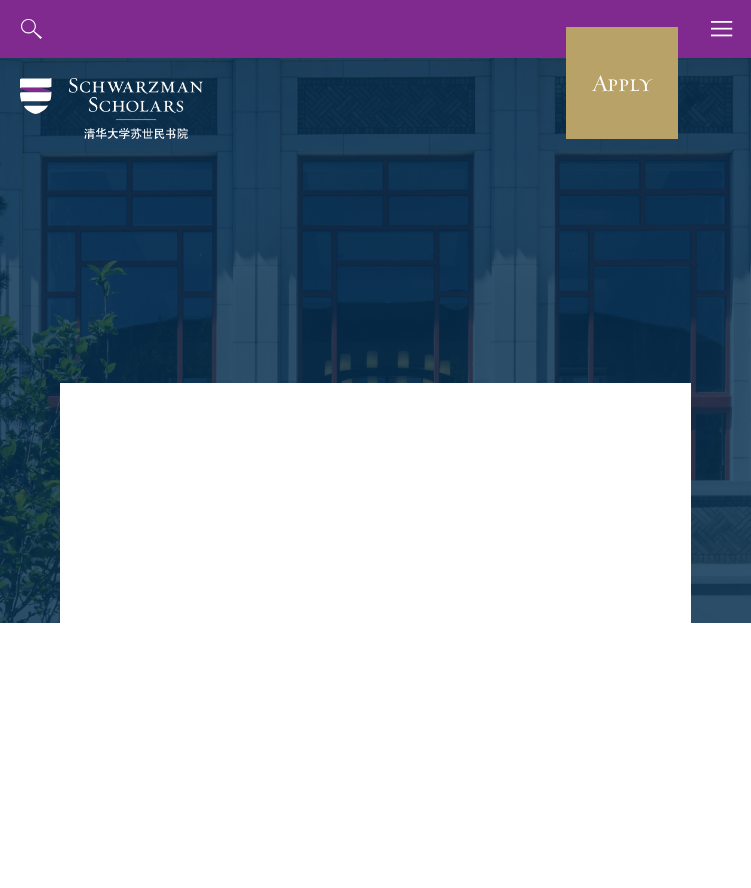 scroll, scrollTop: 0, scrollLeft: 0, axis: both 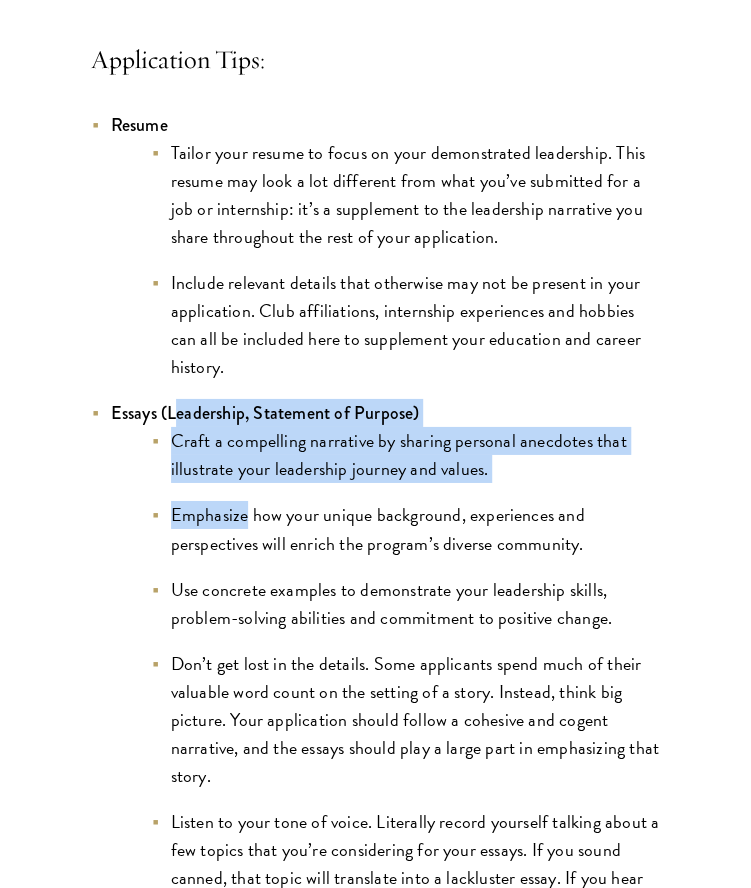 drag, startPoint x: 176, startPoint y: 419, endPoint x: 245, endPoint y: 491, distance: 99.724625 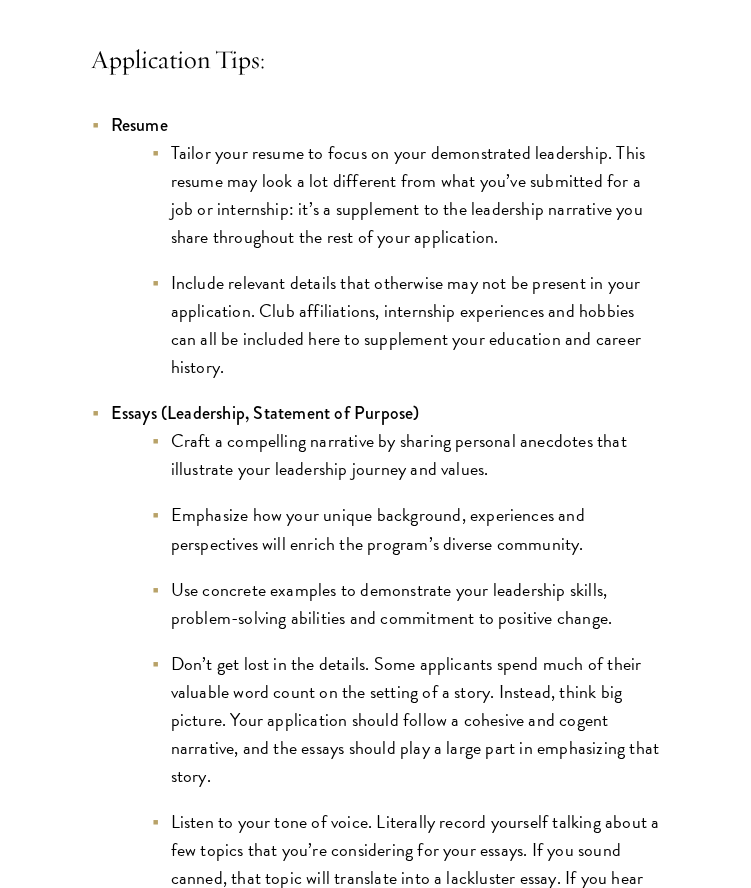 click on "Essays (Leadership, Statement of Purpose)" at bounding box center (265, 413) 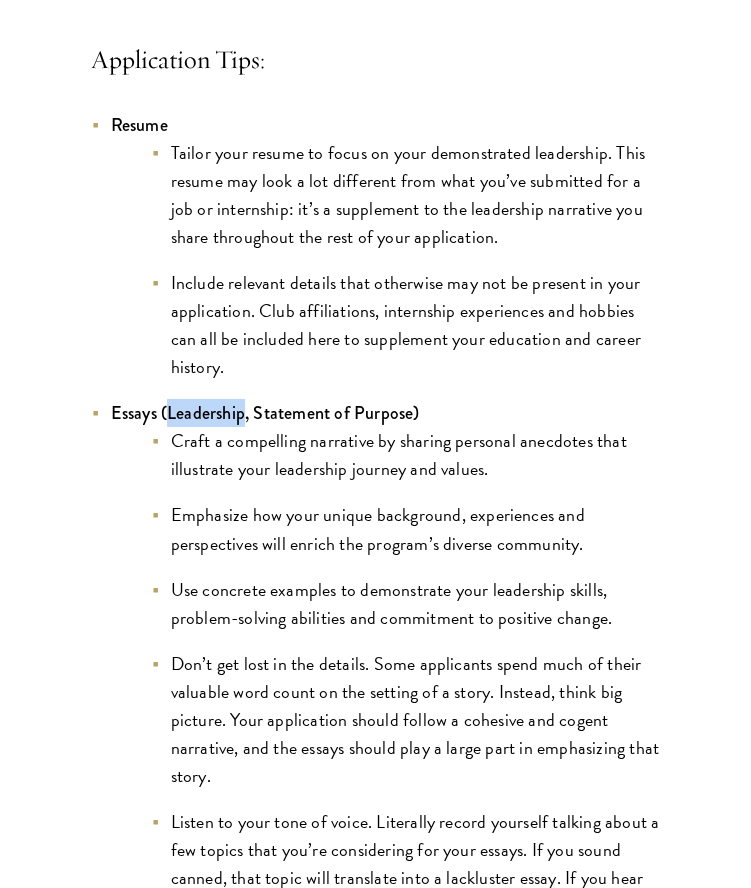 click on "Essays (Leadership, Statement of Purpose)" at bounding box center (265, 413) 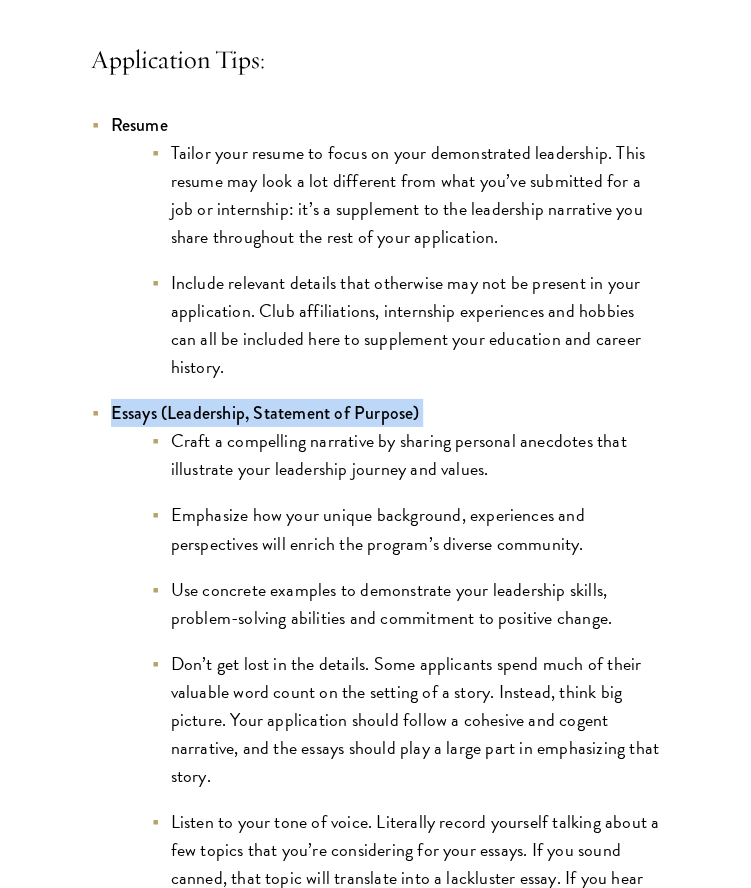 click on "Essays (Leadership, Statement of Purpose)" at bounding box center [265, 413] 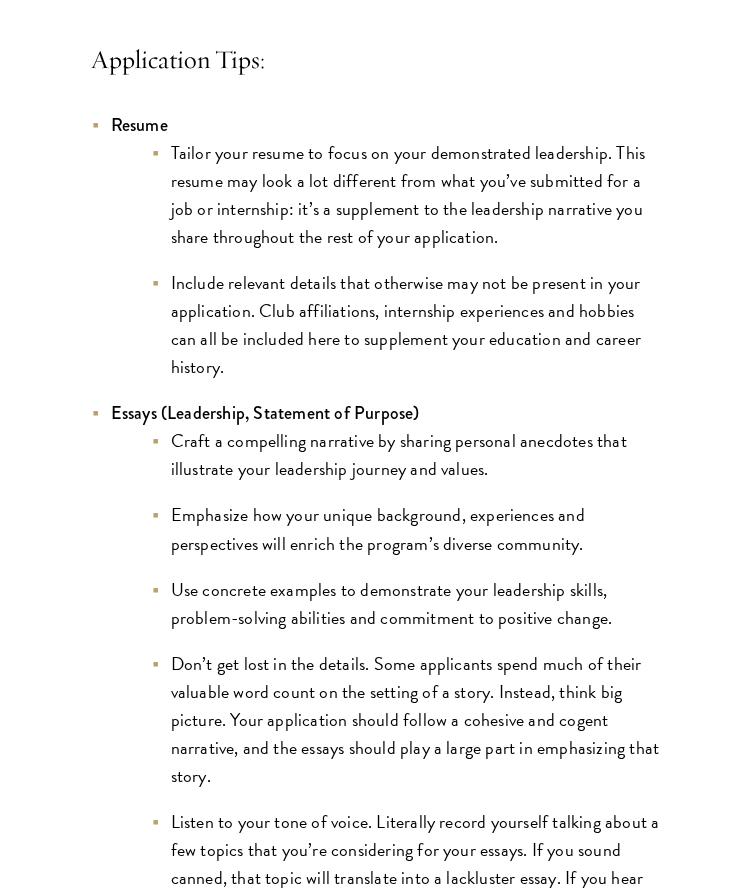 click on "Craft a compelling narrative by sharing personal anecdotes that illustrate your leadership journey and values." at bounding box center (406, 455) 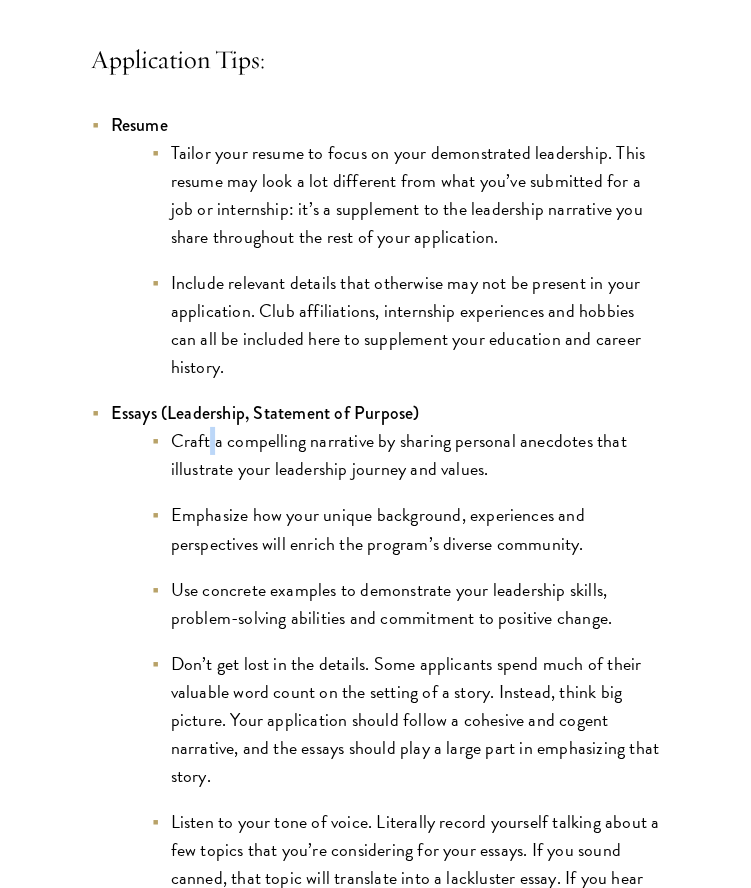 click on "Craft a compelling narrative by sharing personal anecdotes that illustrate your leadership journey and values." at bounding box center (406, 455) 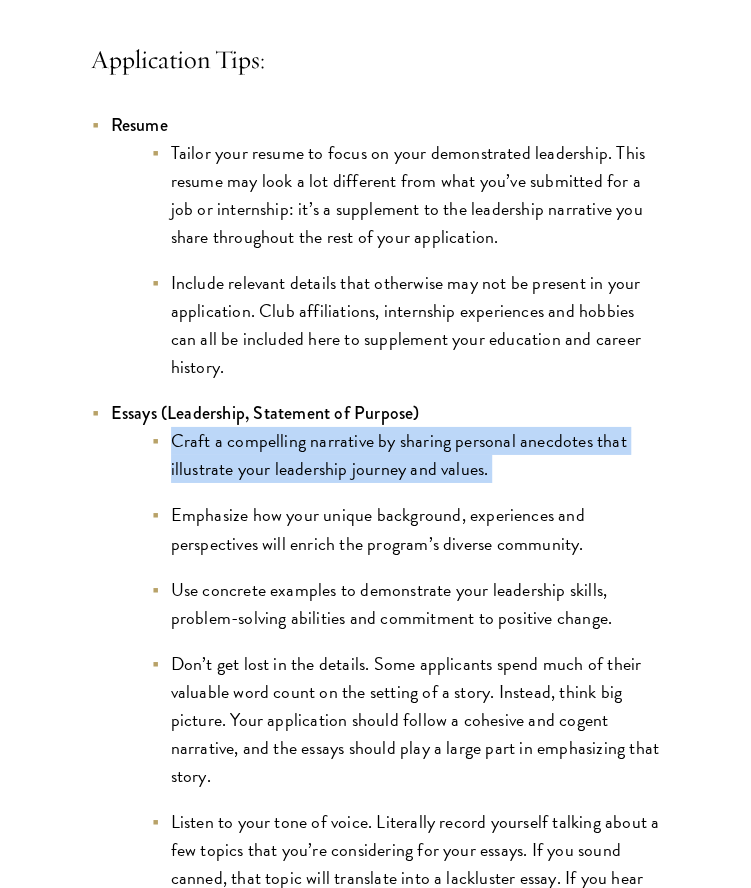 click on "Craft a compelling narrative by sharing personal anecdotes that illustrate your leadership journey and values." at bounding box center [406, 455] 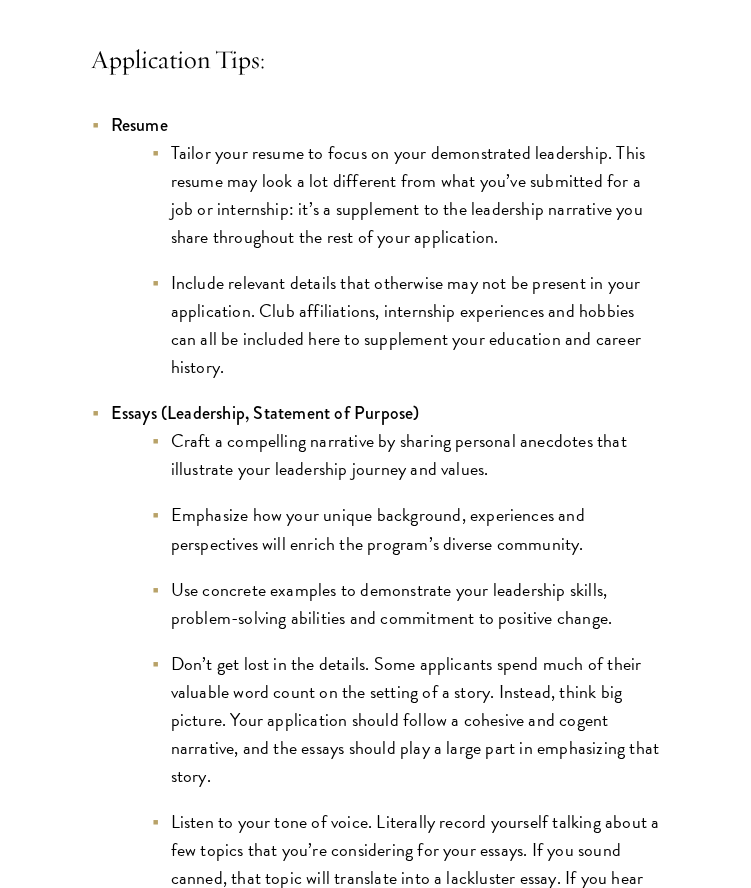 click on "Emphasize how your unique background, experiences and perspectives will enrich the program’s diverse community." at bounding box center (406, 529) 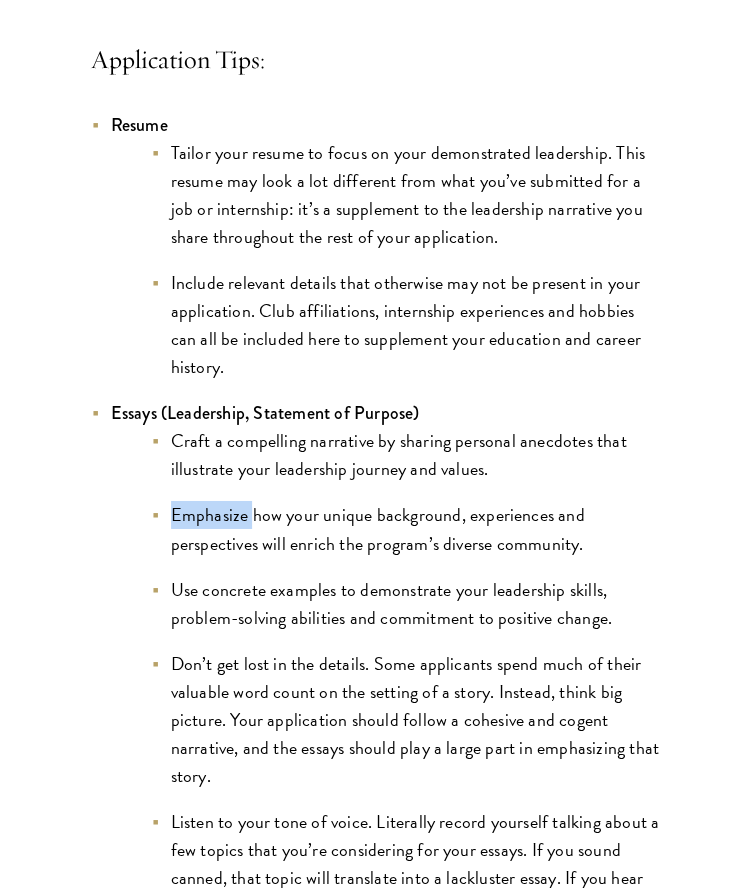 click on "Emphasize how your unique background, experiences and perspectives will enrich the program’s diverse community." at bounding box center [406, 529] 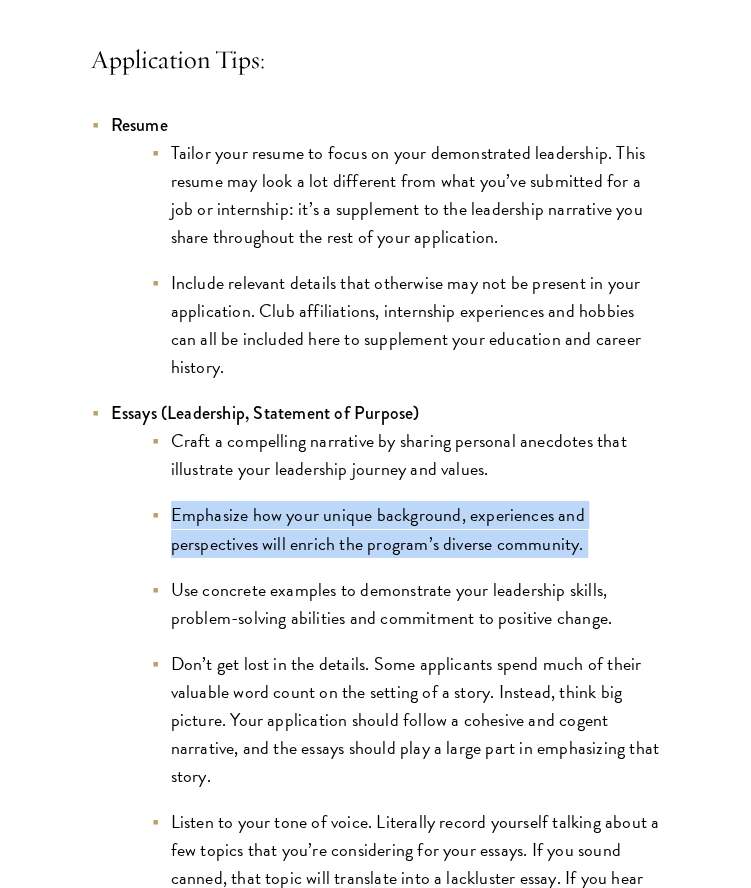 click on "Emphasize how your unique background, experiences and perspectives will enrich the program’s diverse community." at bounding box center [406, 529] 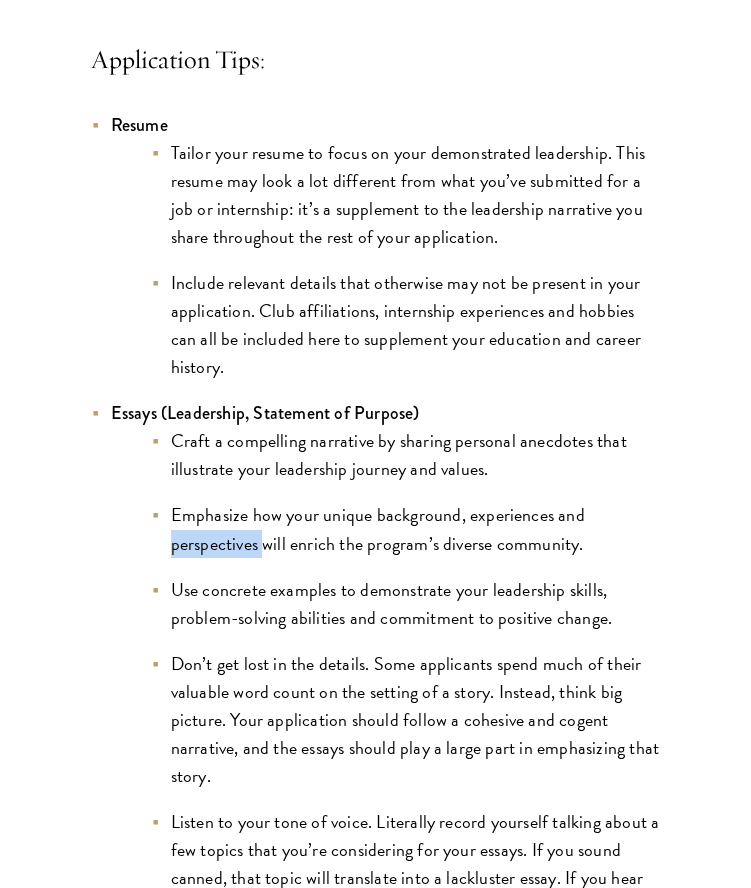 click on "Emphasize how your unique background, experiences and perspectives will enrich the program’s diverse community." at bounding box center [406, 529] 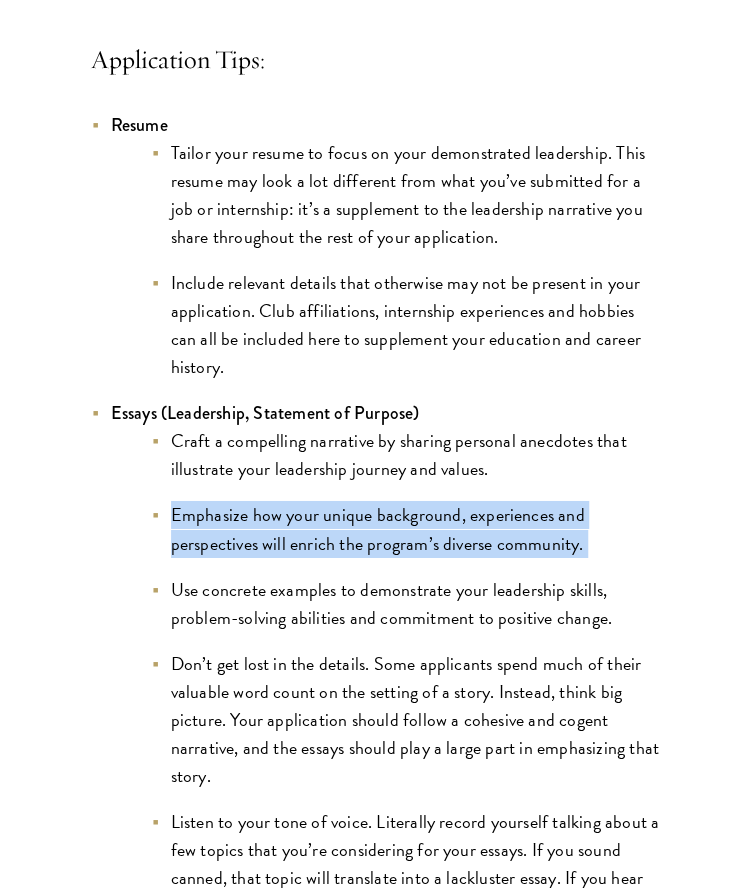 click on "Emphasize how your unique background, experiences and perspectives will enrich the program’s diverse community." at bounding box center [406, 529] 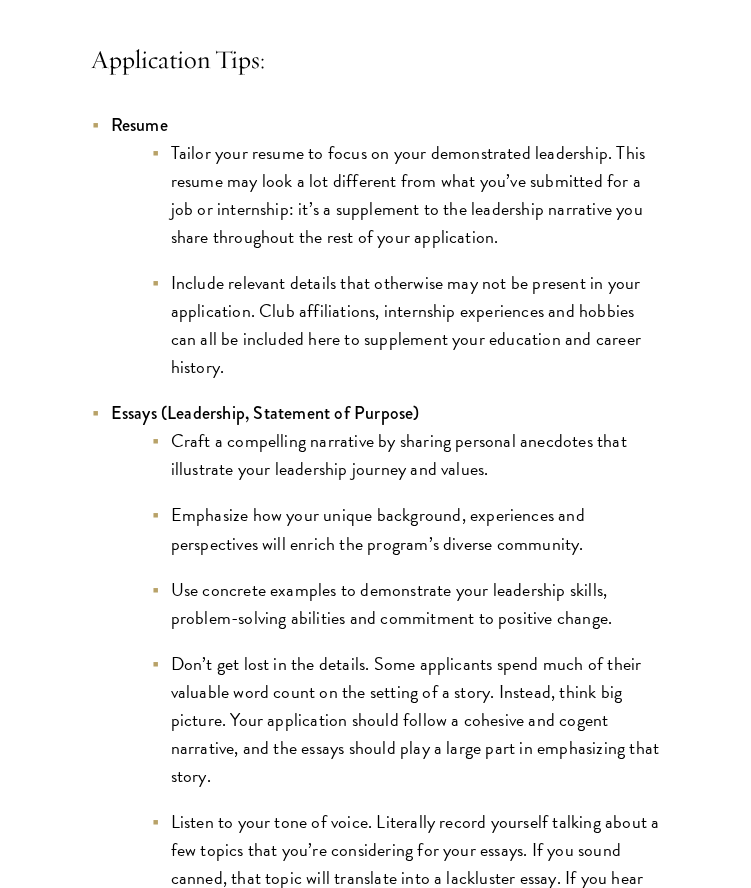 click on "Use concrete examples to demonstrate your leadership skills, problem-solving abilities and commitment to positive change." at bounding box center [406, 604] 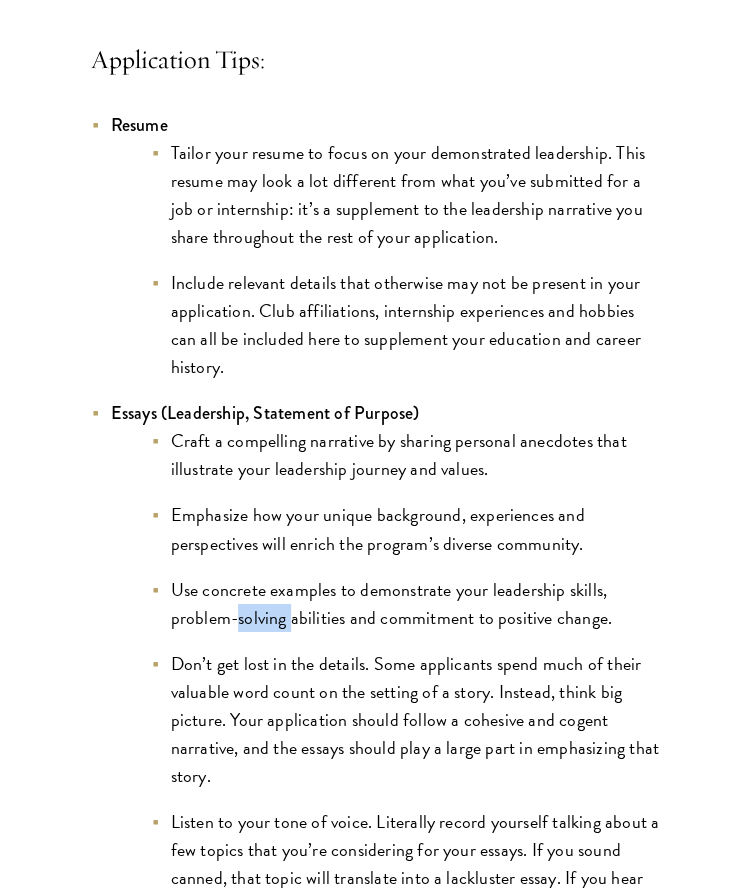 click on "Use concrete examples to demonstrate your leadership skills, problem-solving abilities and commitment to positive change." at bounding box center (406, 604) 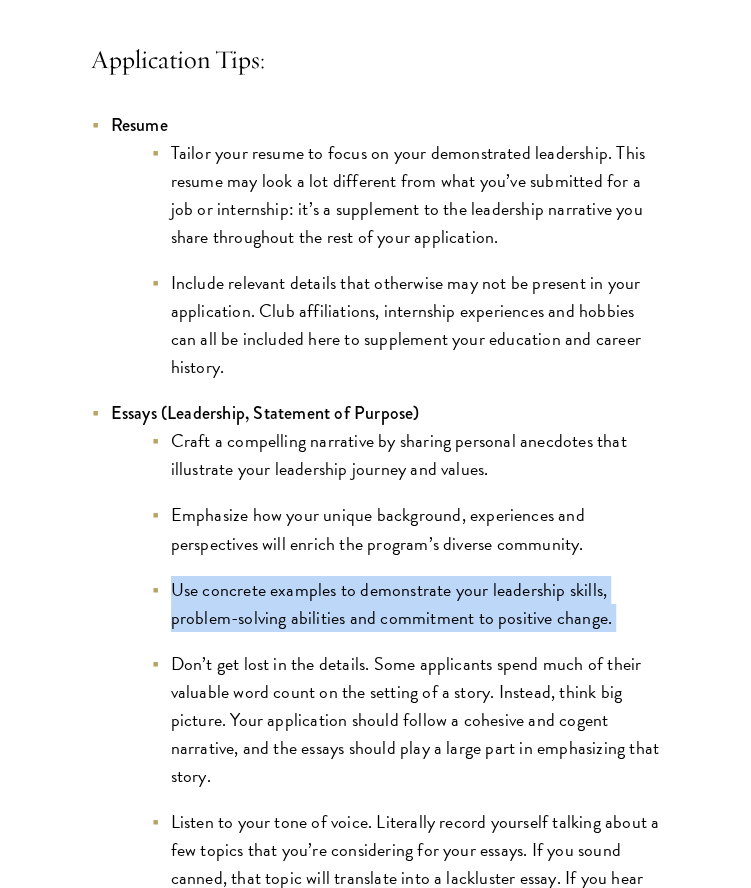 click on "Use concrete examples to demonstrate your leadership skills, problem-solving abilities and commitment to positive change." at bounding box center (406, 604) 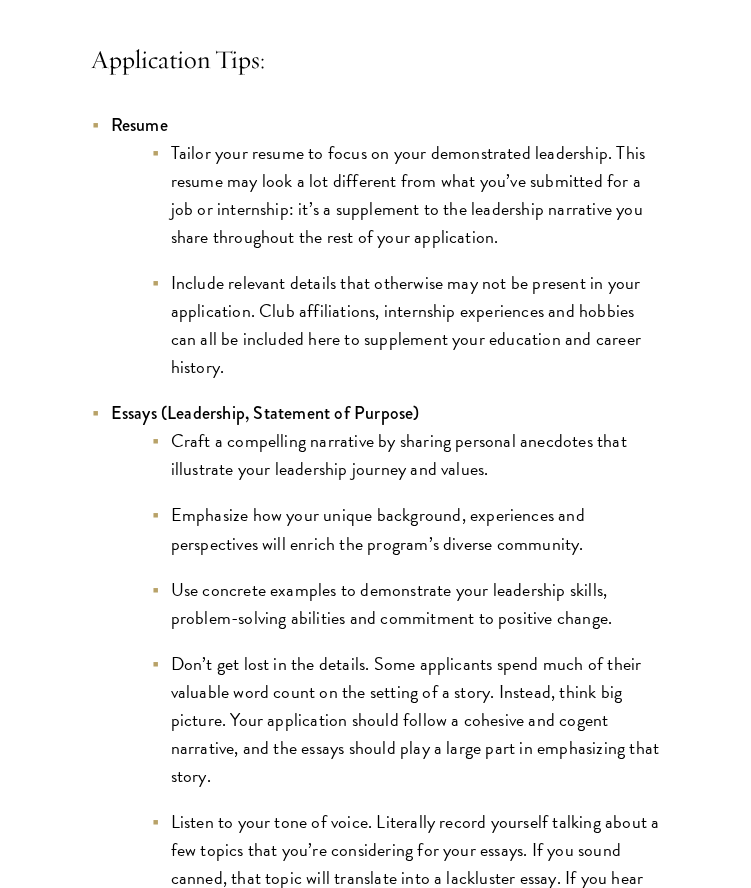 click on "Craft a compelling narrative by sharing personal anecdotes that illustrate your leadership journey and values.
Emphasize how your unique background, experiences and perspectives will enrich the program’s diverse community.
Use concrete examples to demonstrate your leadership skills, problem-solving abilities and commitment to positive change.
Don’t get lost in the details. Some applicants spend much of their valuable word count on the setting of a story. Instead, think big picture. Your application should follow a cohesive and cogent narrative, and the essays should play a large part in emphasizing that story.
Listen to your tone of voice. Literally record yourself talking about a few topics that you’re considering for your essays. If you sound canned, that topic will translate into a lackluster essay. If you hear yourself light up with charisma and enthusiasm, that topic will make for a great essay." at bounding box center [386, 738] 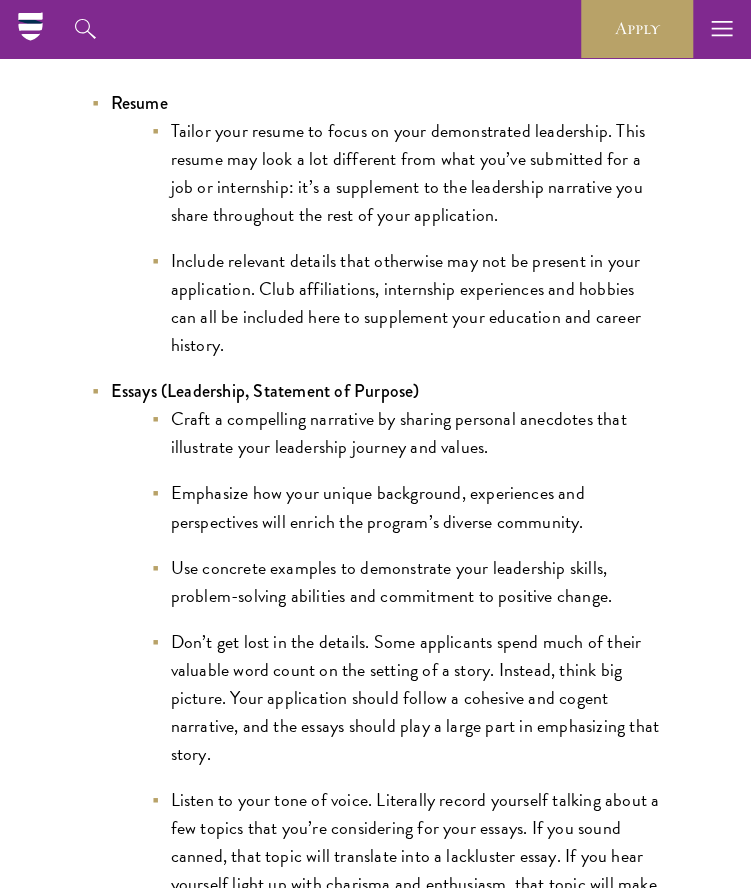 scroll, scrollTop: 1694, scrollLeft: 0, axis: vertical 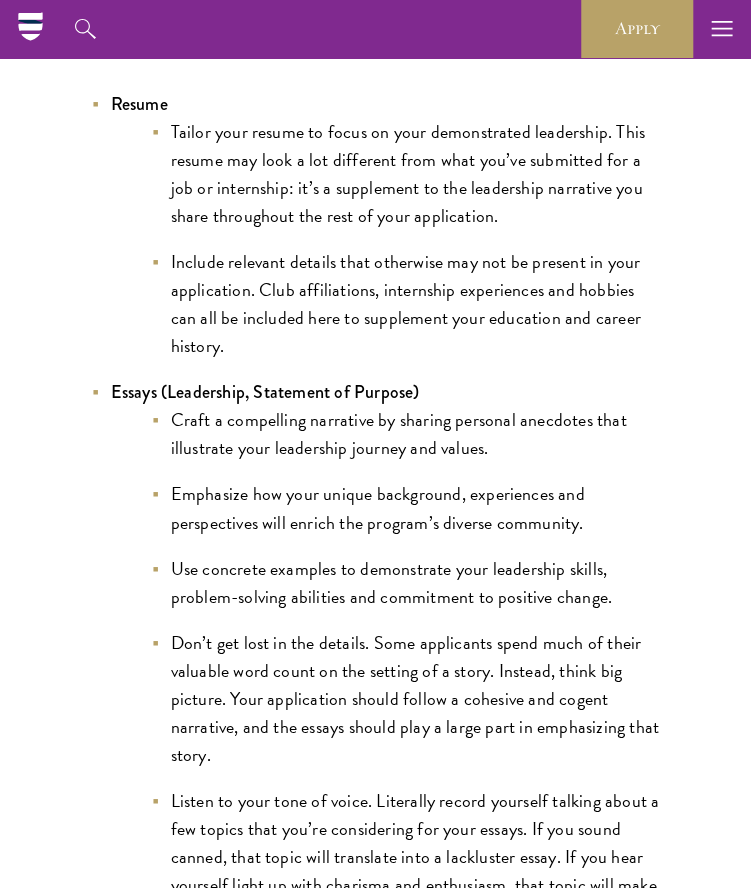 click on "Use concrete examples to demonstrate your leadership skills, problem-solving abilities and commitment to positive change." at bounding box center (406, 583) 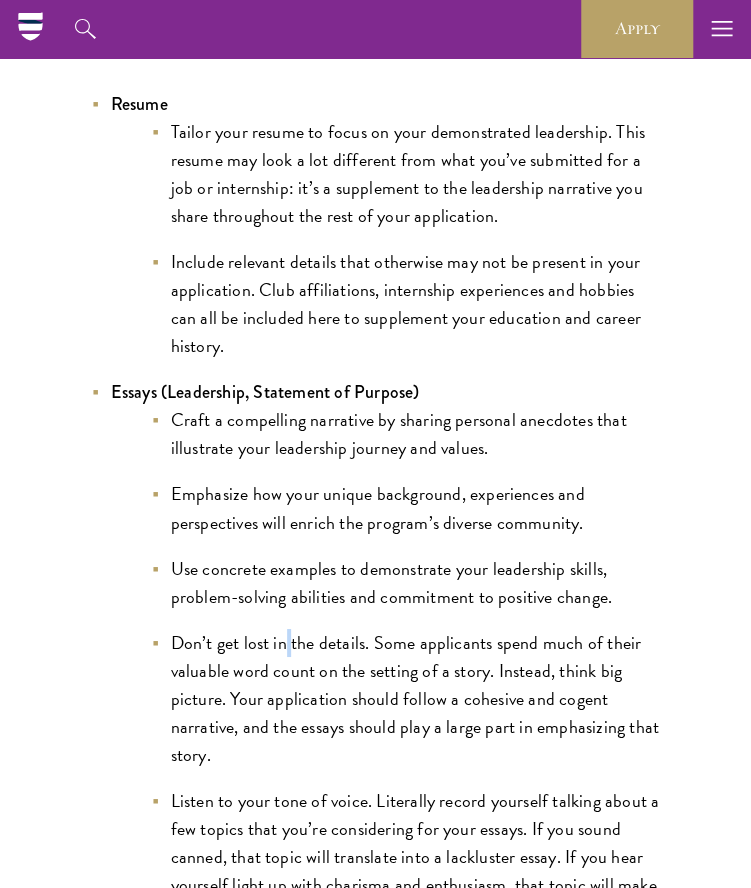 click on "Don’t get lost in the details. Some applicants spend much of their valuable word count on the setting of a story. Instead, think big picture. Your application should follow a cohesive and cogent narrative, and the essays should play a large part in emphasizing that story." at bounding box center (406, 699) 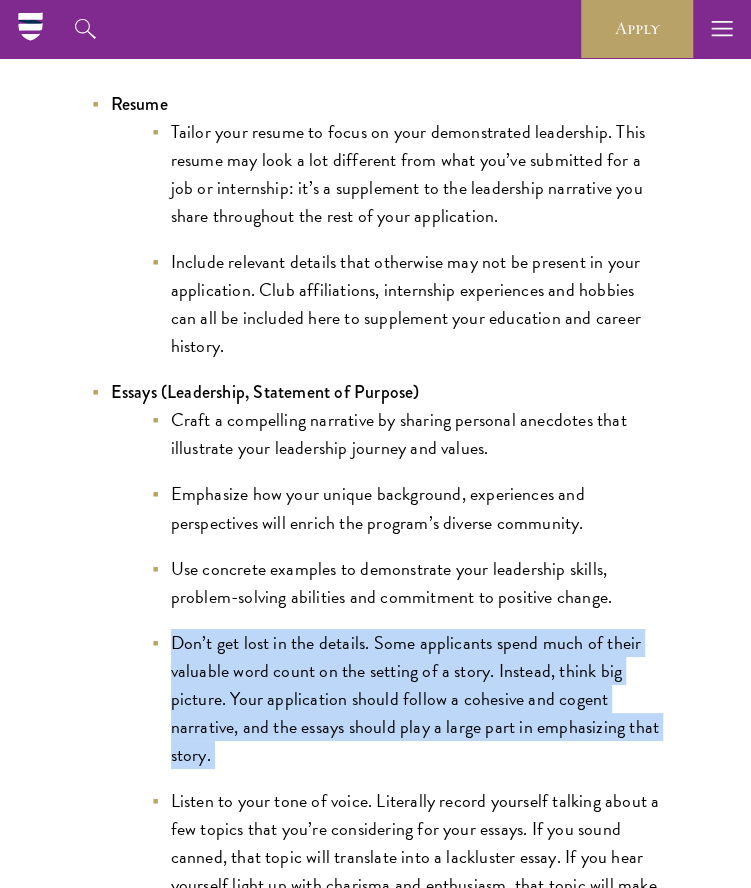 click on "Don’t get lost in the details. Some applicants spend much of their valuable word count on the setting of a story. Instead, think big picture. Your application should follow a cohesive and cogent narrative, and the essays should play a large part in emphasizing that story." at bounding box center (406, 699) 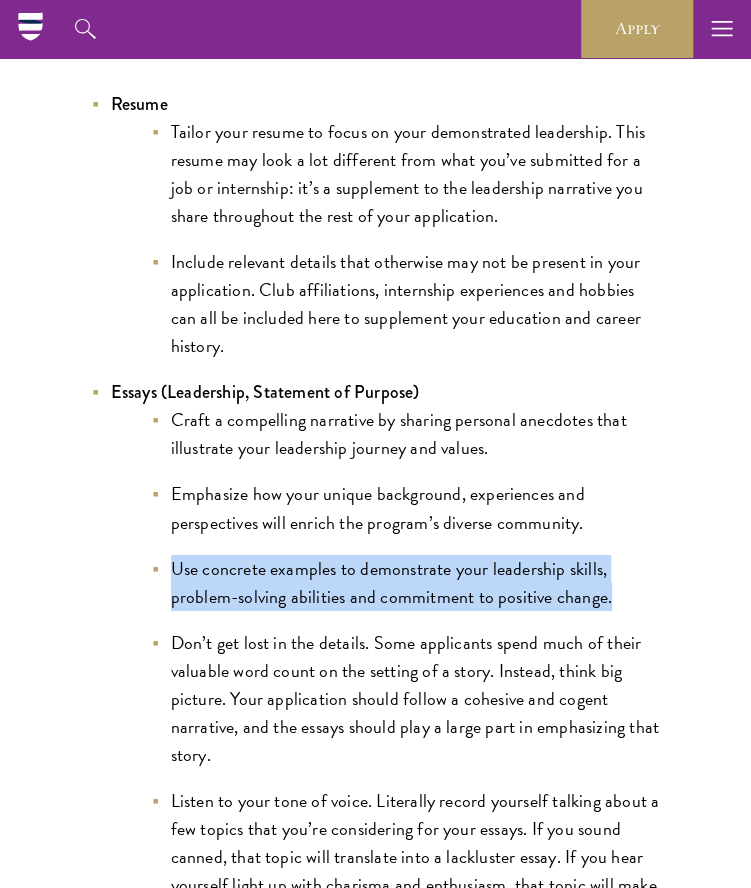 drag, startPoint x: 175, startPoint y: 567, endPoint x: 634, endPoint y: 591, distance: 459.627 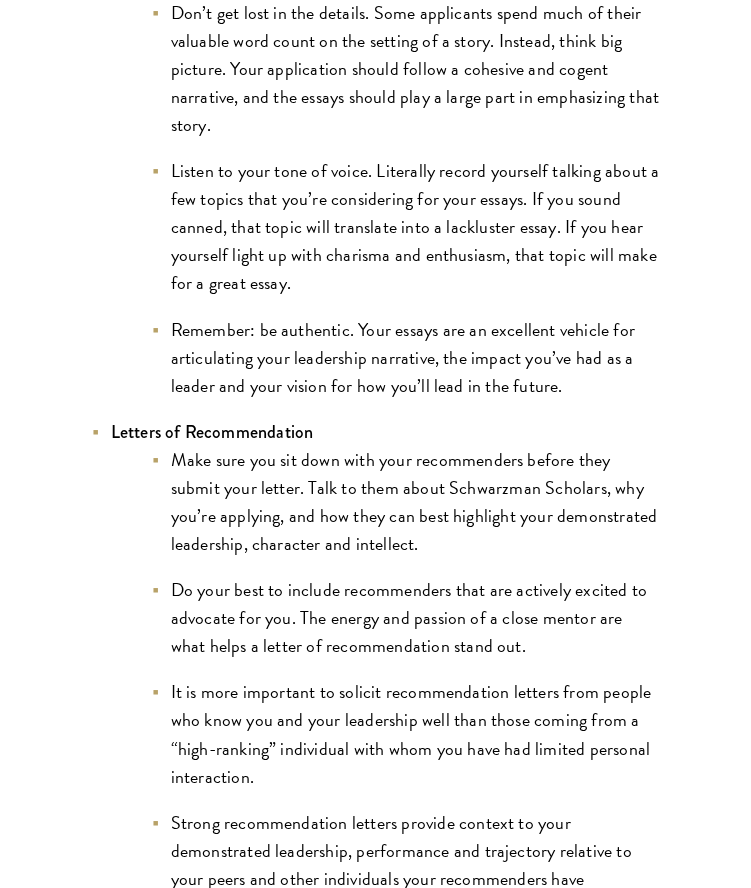 scroll, scrollTop: 2326, scrollLeft: 0, axis: vertical 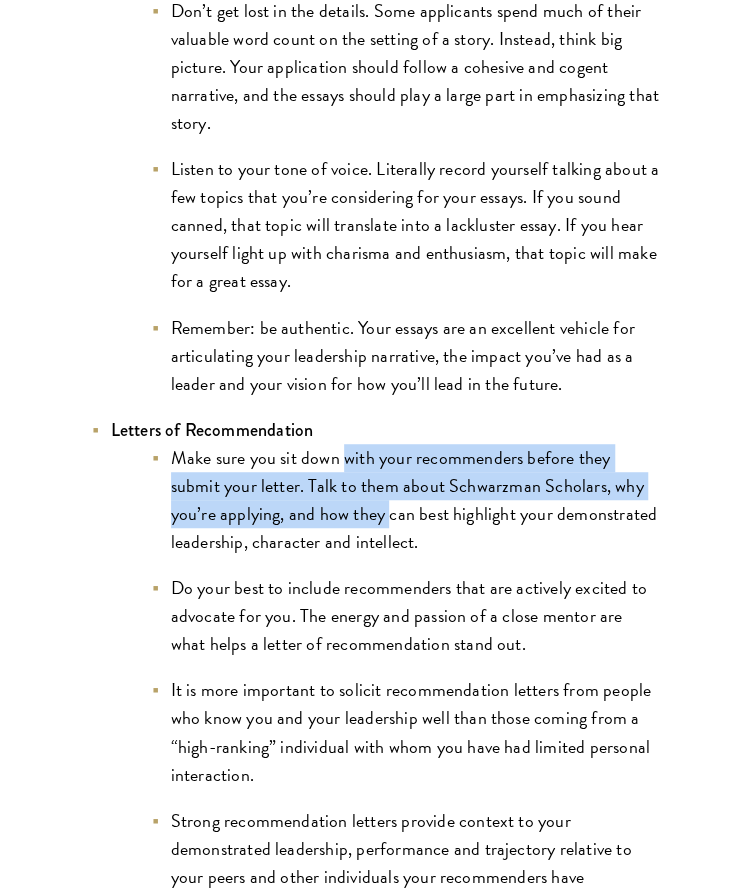 drag, startPoint x: 344, startPoint y: 455, endPoint x: 387, endPoint y: 515, distance: 73.817345 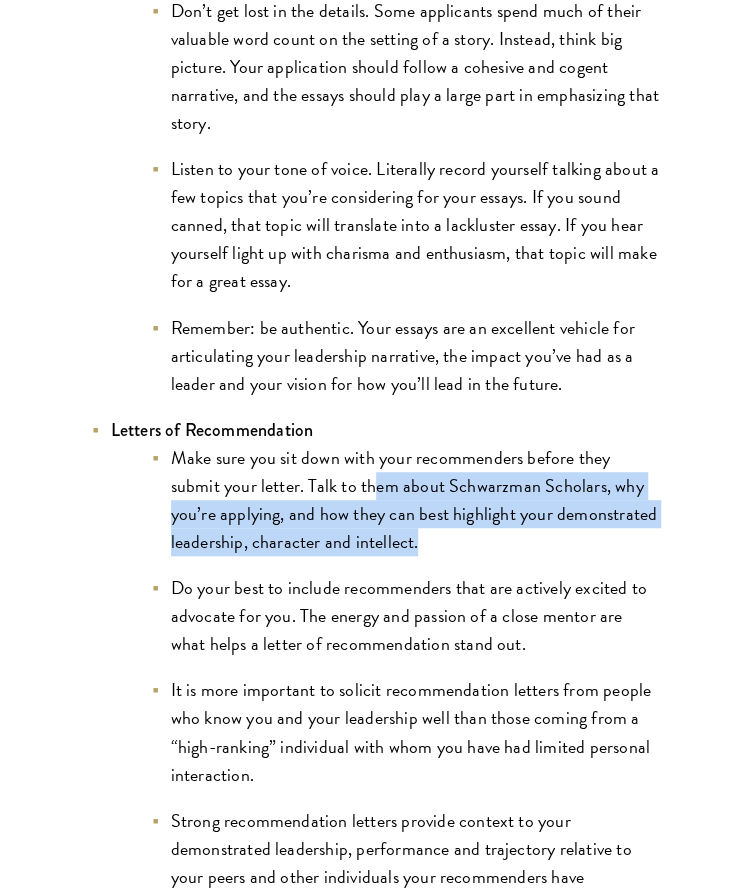 drag, startPoint x: 374, startPoint y: 488, endPoint x: 438, endPoint y: 544, distance: 85.04117 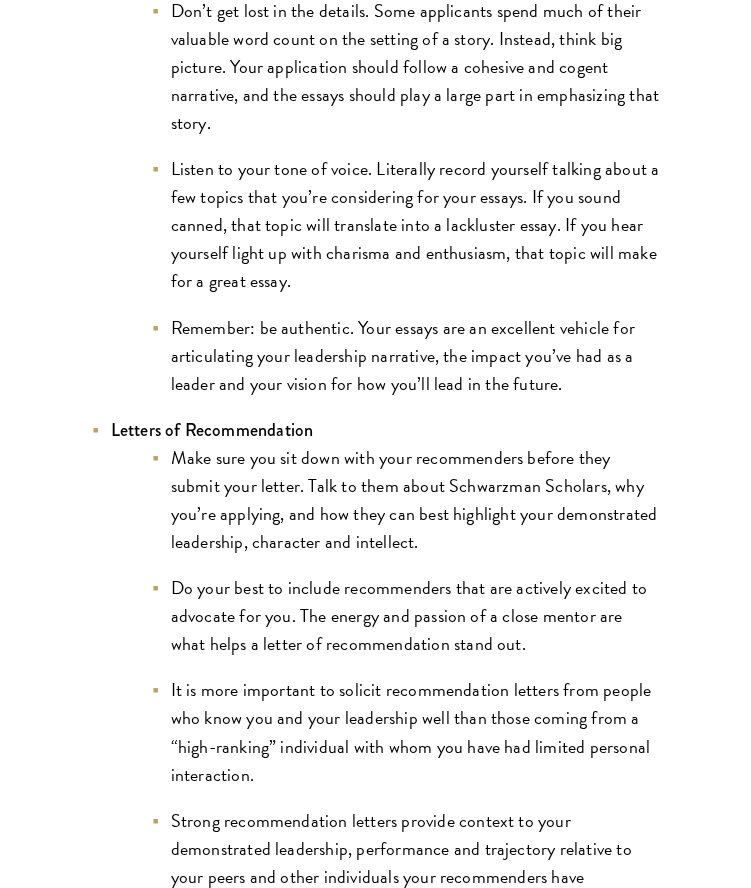 click on "Do your best to include recommenders that are actively excited to advocate for you. The energy and passion of a close mentor are what helps a letter of recommendation stand out." at bounding box center [406, 616] 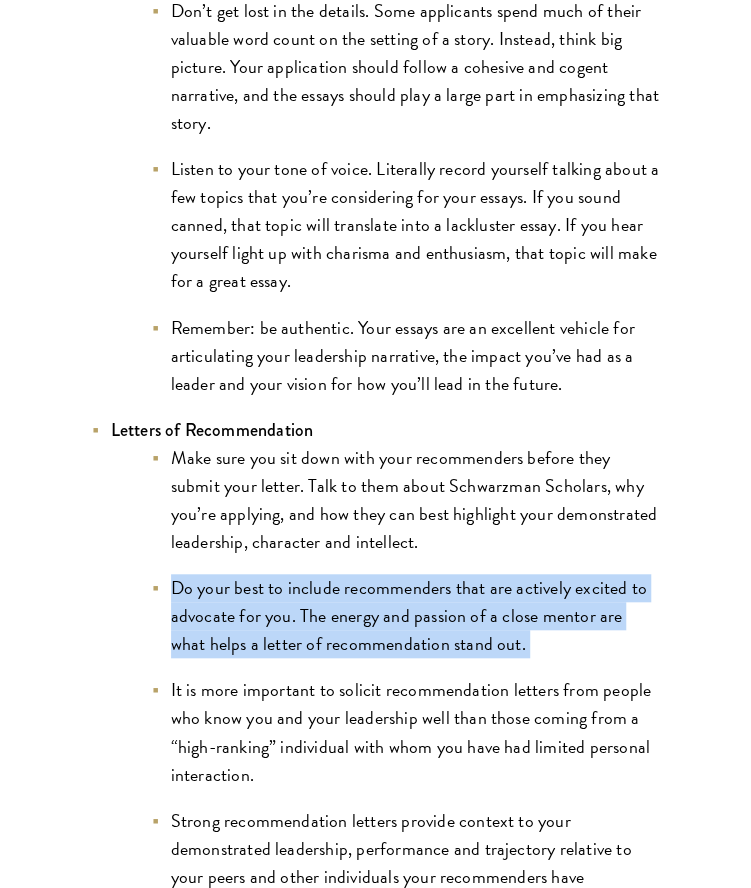 click on "Do your best to include recommenders that are actively excited to advocate for you. The energy and passion of a close mentor are what helps a letter of recommendation stand out." at bounding box center [406, 616] 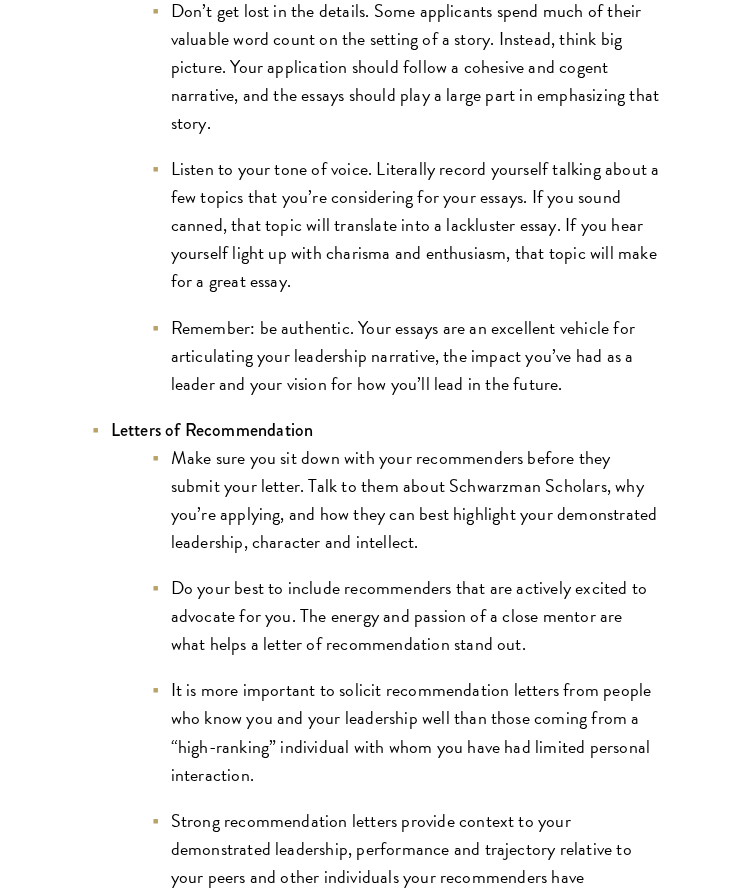 click on "Do your best to include recommenders that are actively excited to advocate for you. The energy and passion of a close mentor are what helps a letter of recommendation stand out." at bounding box center [406, 616] 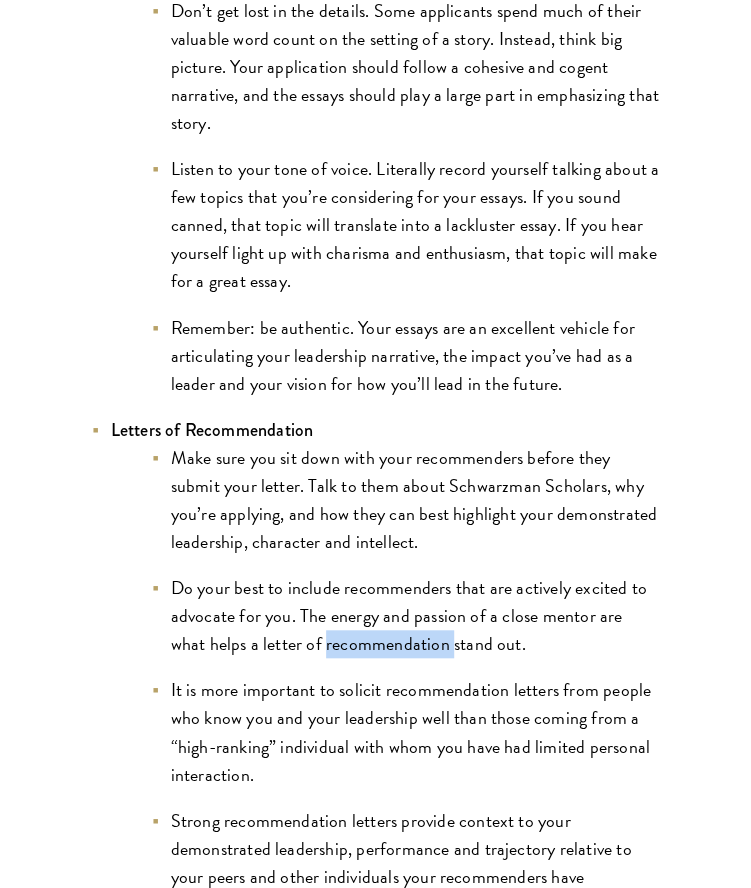 click on "Do your best to include recommenders that are actively excited to advocate for you. The energy and passion of a close mentor are what helps a letter of recommendation stand out." at bounding box center [406, 616] 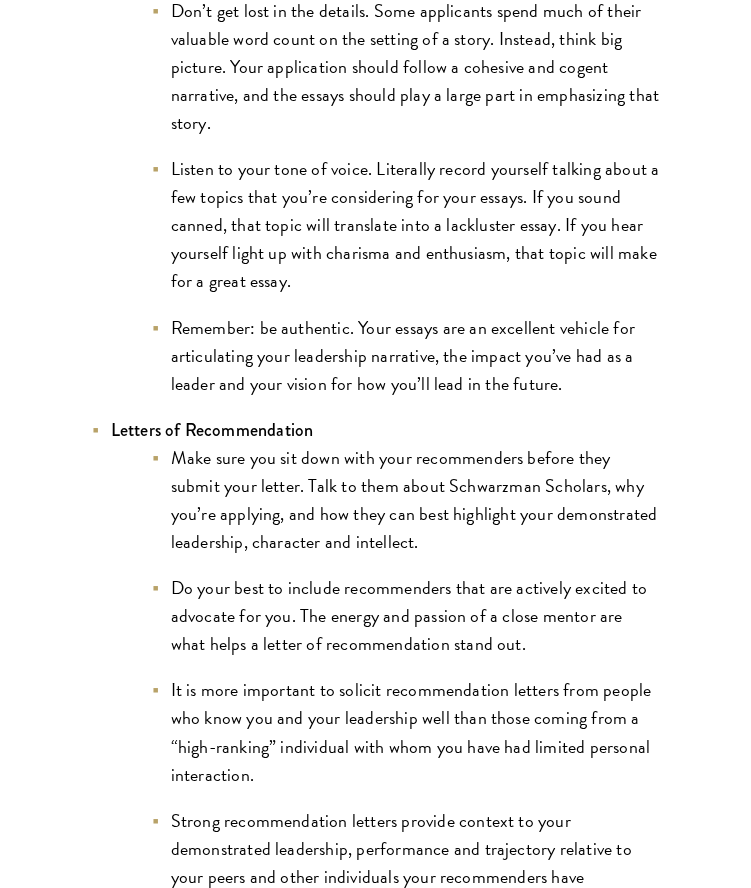 click on "Make sure you sit down with your recommenders before they submit your letter. Talk to them about Schwarzman Scholars, why you’re applying, and how they can best highlight your demonstrated leadership, character and intellect.
Do your best to include recommenders that are actively excited to advocate for you. The energy and passion of a close mentor are what helps a letter of recommendation stand out.
It is more important to solicit recommendation letters from people who know you and your leadership well than those coming from a “high-ranking” individual with whom you have had limited personal interaction.
Strong recommendation letters provide context to your demonstrated leadership, performance and trajectory relative to your peers and other individuals your recommenders have interacted with in their tenure in their respective sector/region." at bounding box center (386, 681) 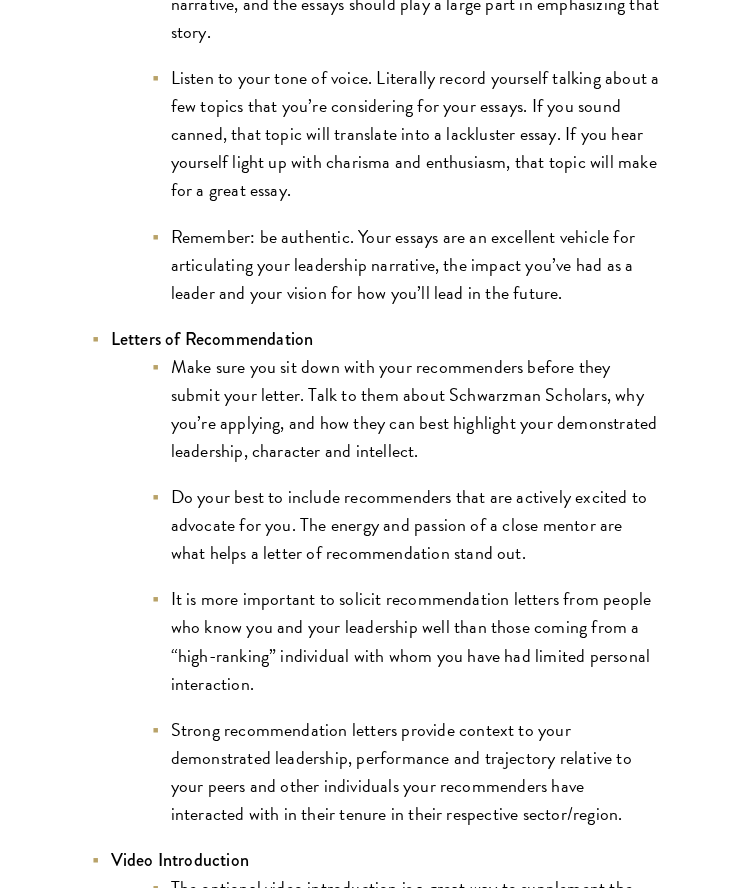 scroll, scrollTop: 2418, scrollLeft: 0, axis: vertical 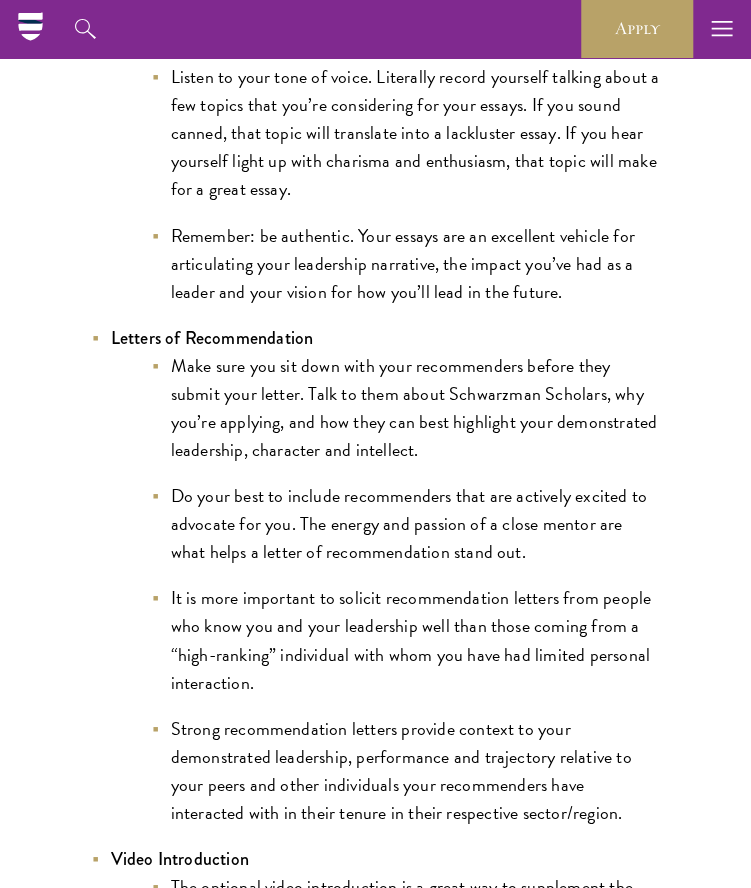 click on "Make sure you sit down with your recommenders before they submit your letter. Talk to them about Schwarzman Scholars, why you’re applying, and how they can best highlight your demonstrated leadership, character and intellect.
Do your best to include recommenders that are actively excited to advocate for you. The energy and passion of a close mentor are what helps a letter of recommendation stand out.
It is more important to solicit recommendation letters from people who know you and your leadership well than those coming from a “high-ranking” individual with whom you have had limited personal interaction.
Strong recommendation letters provide context to your demonstrated leadership, performance and trajectory relative to your peers and other individuals your recommenders have interacted with in their tenure in their respective sector/region." at bounding box center [386, 589] 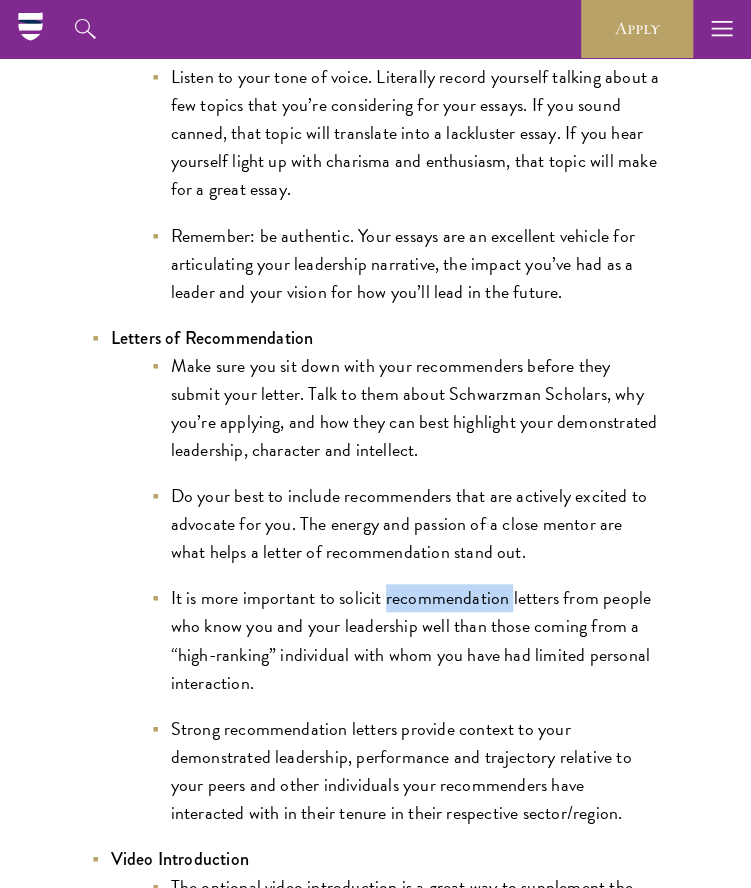 click on "It is more important to solicit recommendation letters from people who know you and your leadership well than those coming from a “high-ranking” individual with whom you have had limited personal interaction." at bounding box center [406, 640] 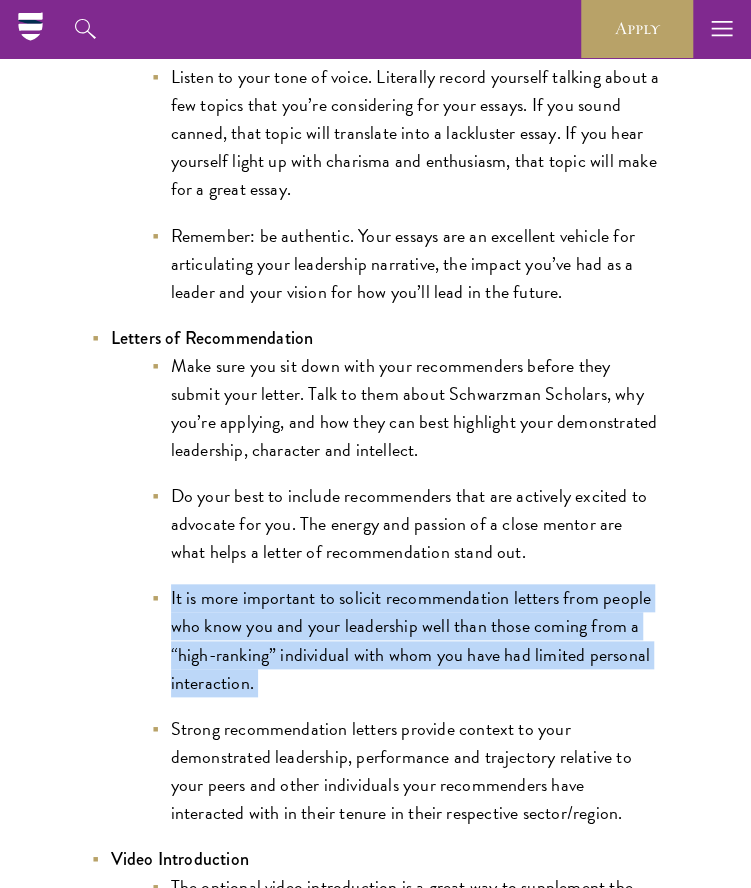 click on "It is more important to solicit recommendation letters from people who know you and your leadership well than those coming from a “high-ranking” individual with whom you have had limited personal interaction." at bounding box center [406, 640] 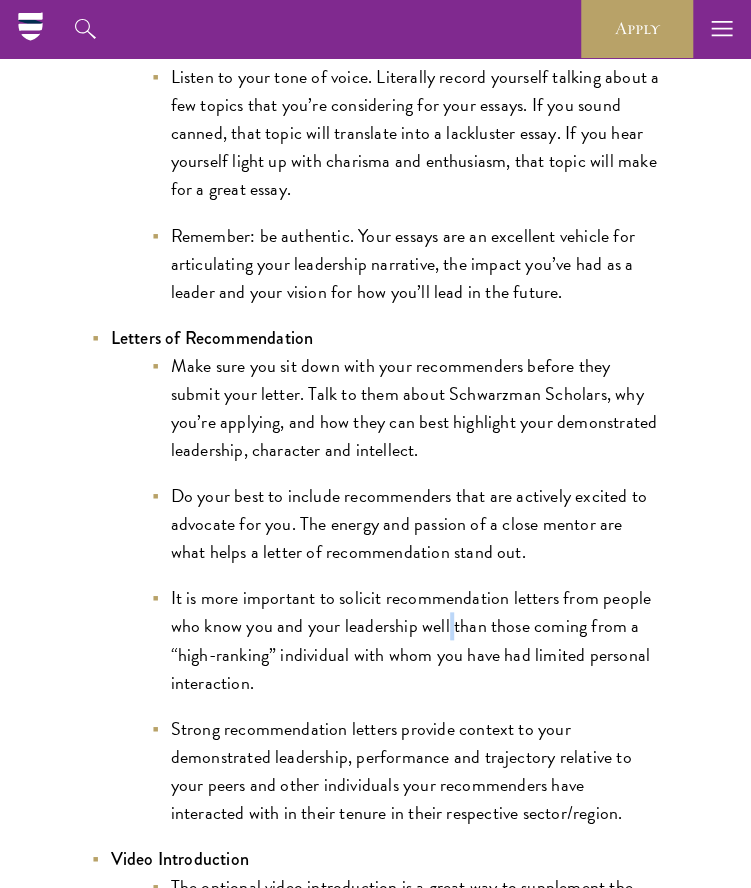 click on "It is more important to solicit recommendation letters from people who know you and your leadership well than those coming from a “high-ranking” individual with whom you have had limited personal interaction." at bounding box center [406, 640] 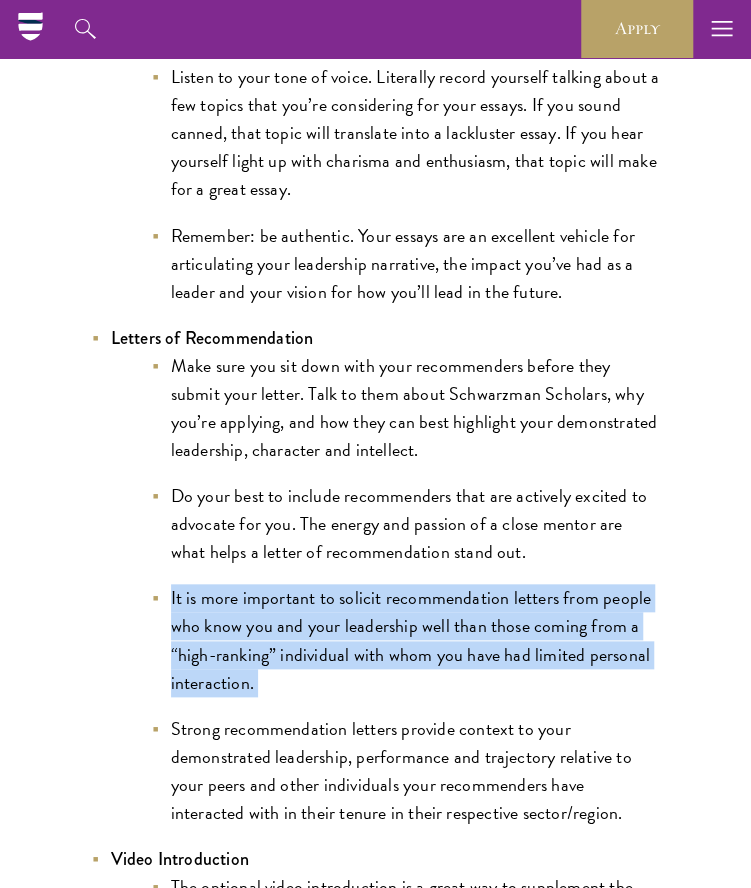 click on "It is more important to solicit recommendation letters from people who know you and your leadership well than those coming from a “high-ranking” individual with whom you have had limited personal interaction." at bounding box center [406, 640] 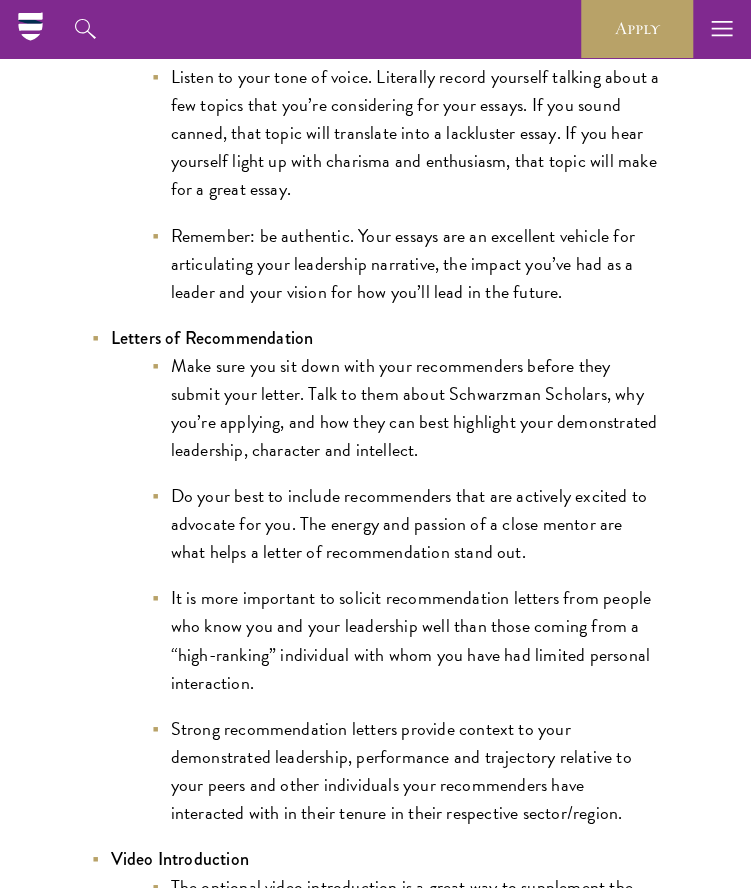 click on "It is more important to solicit recommendation letters from people who know you and your leadership well than those coming from a “high-ranking” individual with whom you have had limited personal interaction." at bounding box center (406, 640) 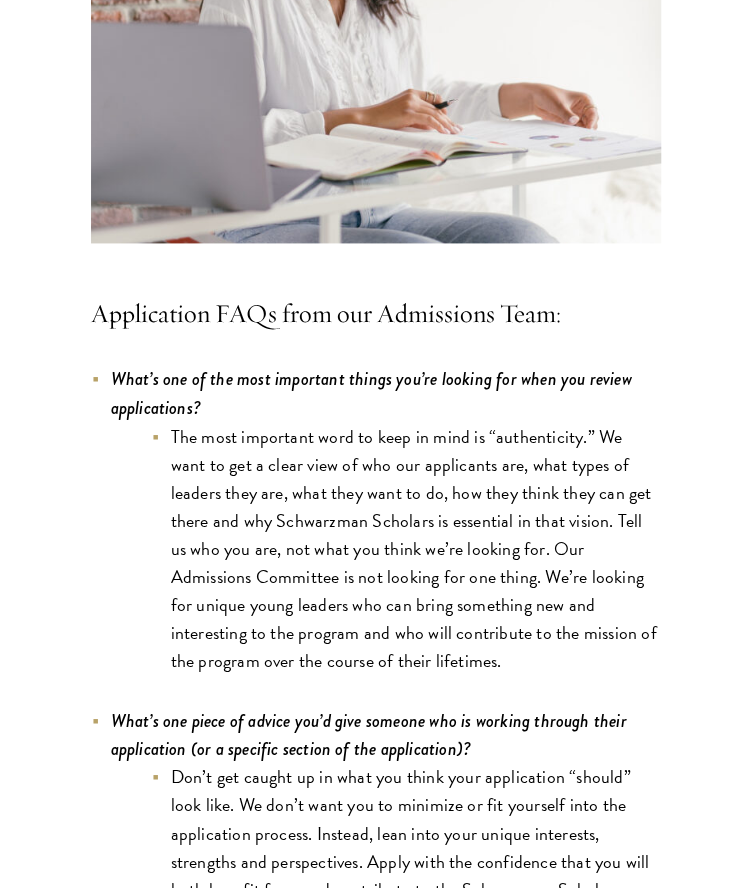 scroll, scrollTop: 5231, scrollLeft: 0, axis: vertical 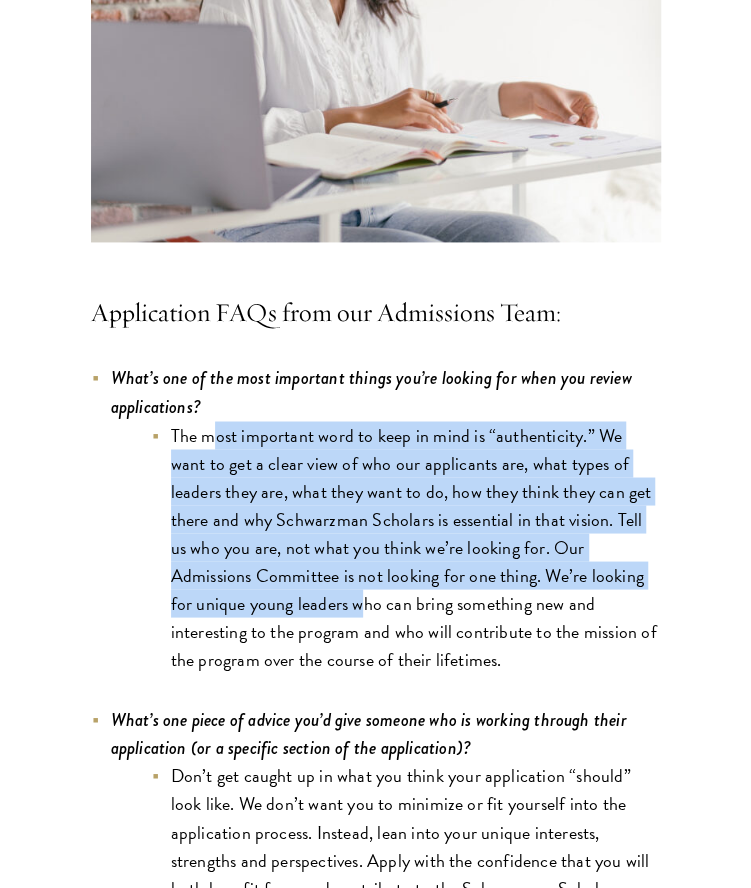 drag, startPoint x: 208, startPoint y: 443, endPoint x: 275, endPoint y: 609, distance: 179.01117 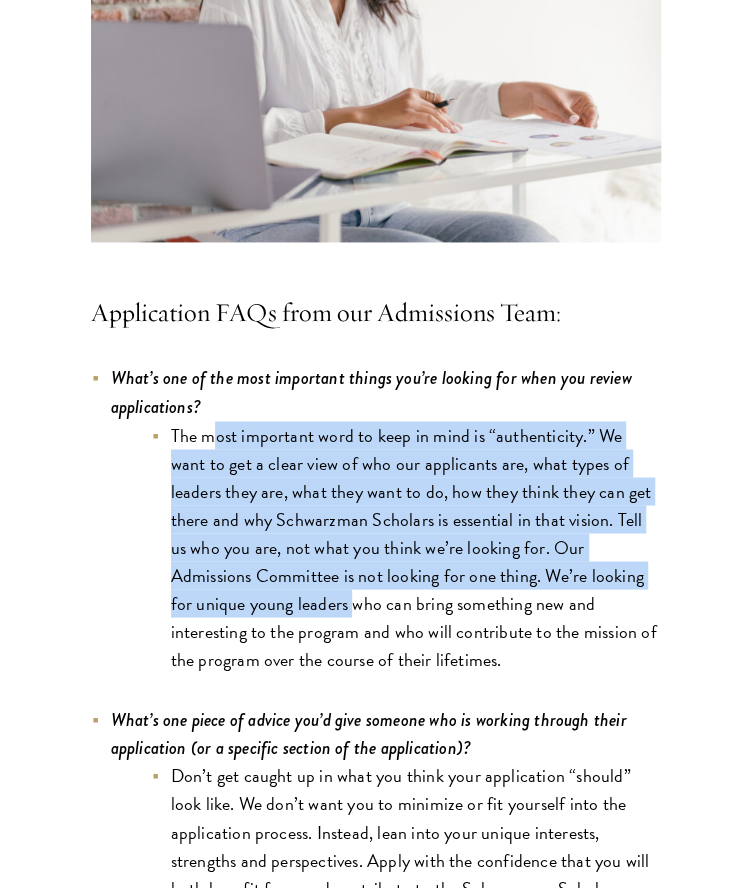 click on "The most important word to keep in mind is “authenticity.” We want to get a clear view of who our applicants are, what types of leaders they are, what they want to do, how they think they can get there and why Schwarzman Scholars is essential in that vision. Tell us who you are, not what you think we’re looking for. Our Admissions Committee is not looking for one thing. We’re looking for unique young leaders who can bring something new and interesting to the program and who will contribute to the mission of the program over the course of their lifetimes." at bounding box center [406, 547] 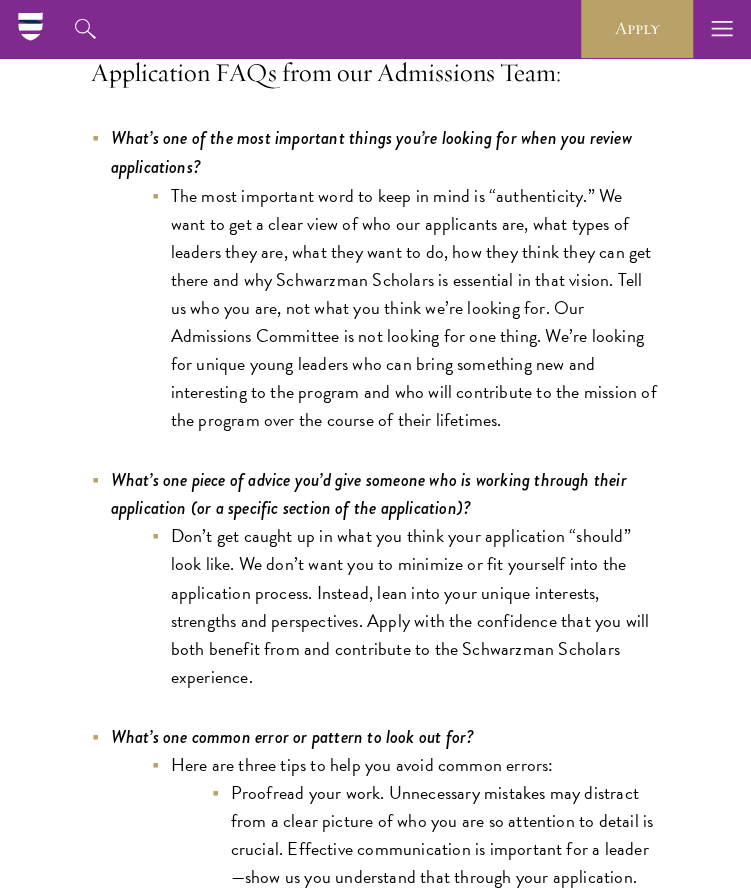 scroll, scrollTop: 5470, scrollLeft: 0, axis: vertical 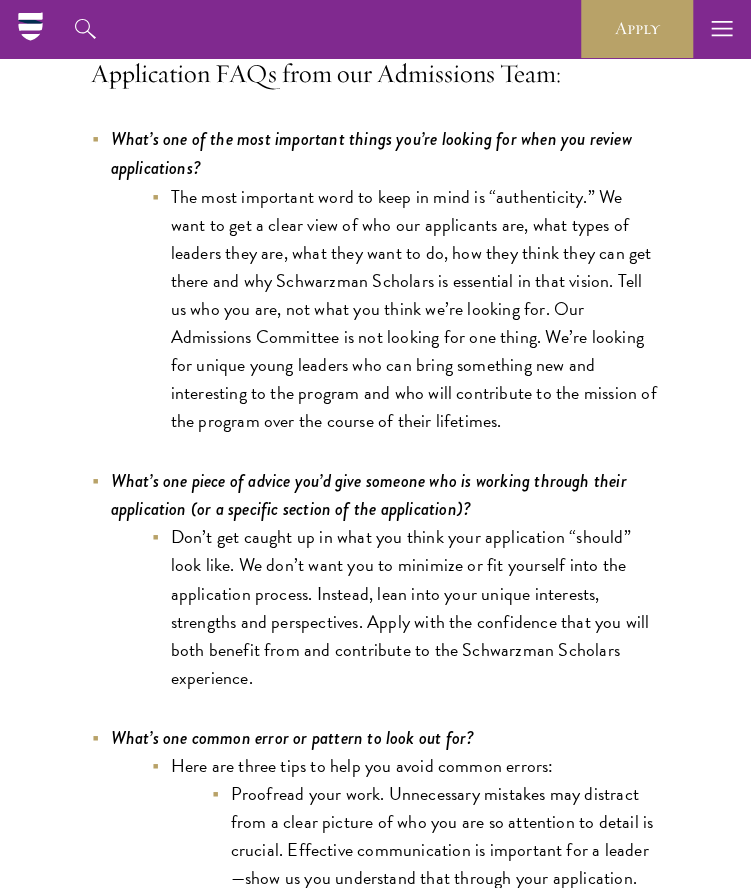 click on "Don’t get caught up in what you think your application “should” look like. We don’t want you to minimize or fit yourself into the application process. Instead, lean into your unique interests, strengths and perspectives. Apply with the confidence that you will both benefit from and contribute to the Schwarzman Scholars experience." at bounding box center [406, 606] 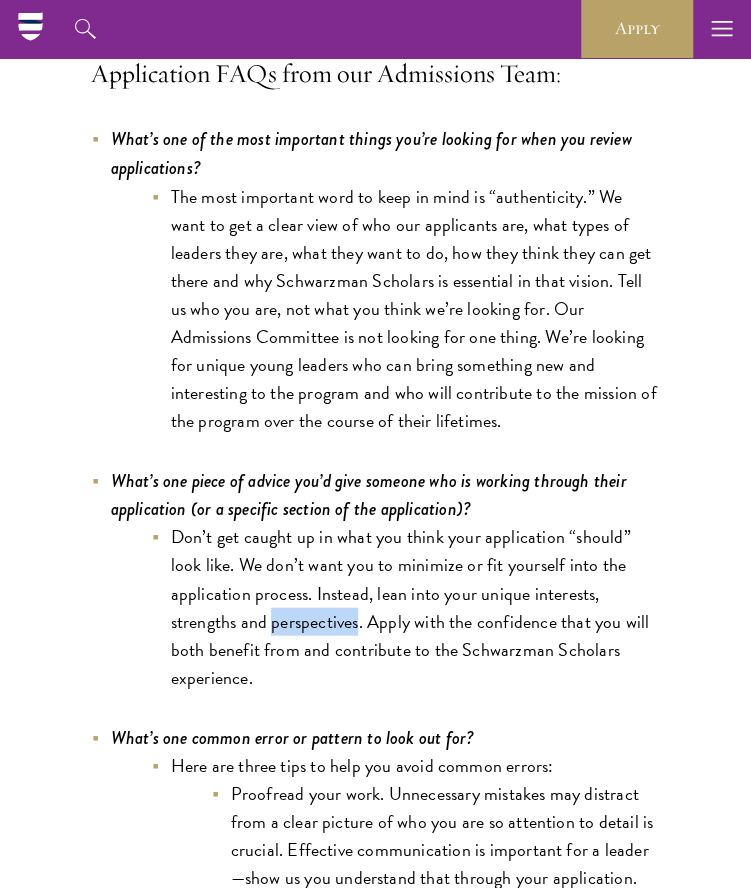 click on "Don’t get caught up in what you think your application “should” look like. We don’t want you to minimize or fit yourself into the application process. Instead, lean into your unique interests, strengths and perspectives. Apply with the confidence that you will both benefit from and contribute to the Schwarzman Scholars experience." at bounding box center (406, 606) 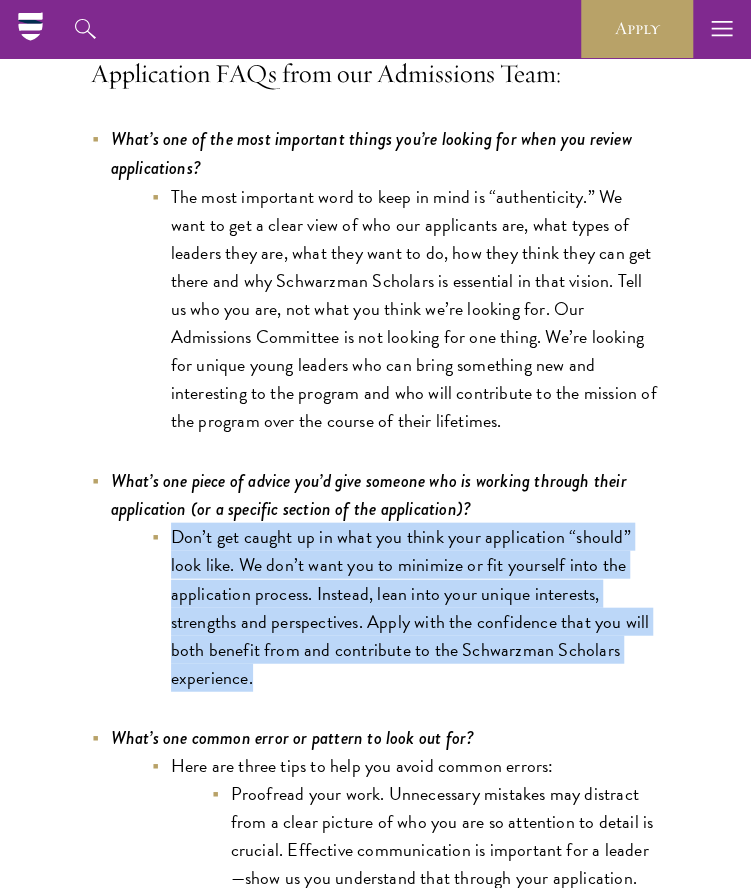 click on "Don’t get caught up in what you think your application “should” look like. We don’t want you to minimize or fit yourself into the application process. Instead, lean into your unique interests, strengths and perspectives. Apply with the confidence that you will both benefit from and contribute to the Schwarzman Scholars experience." at bounding box center (406, 606) 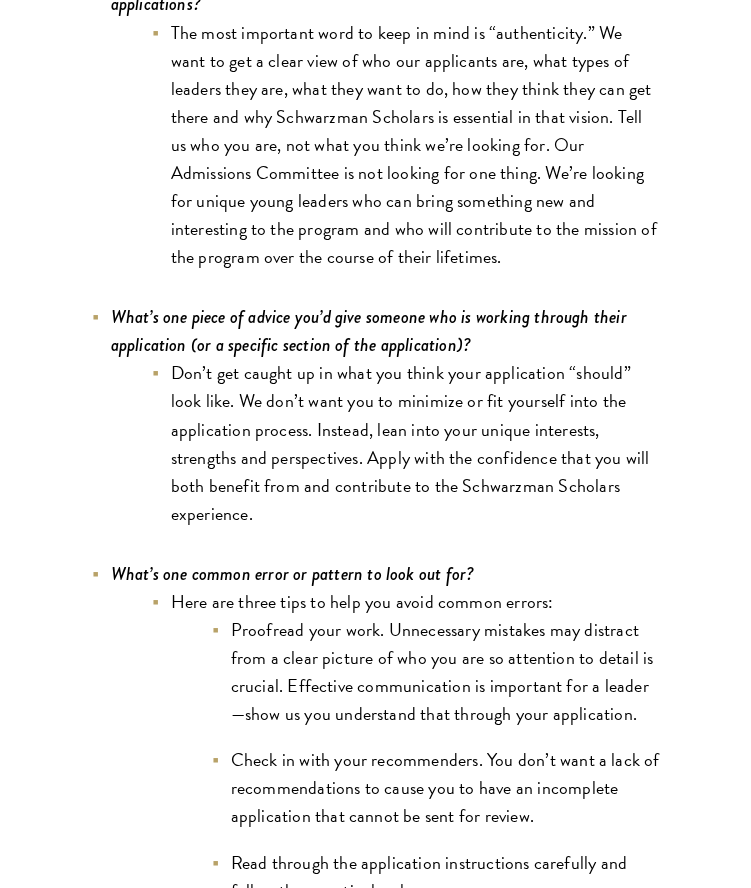 scroll, scrollTop: 5636, scrollLeft: 0, axis: vertical 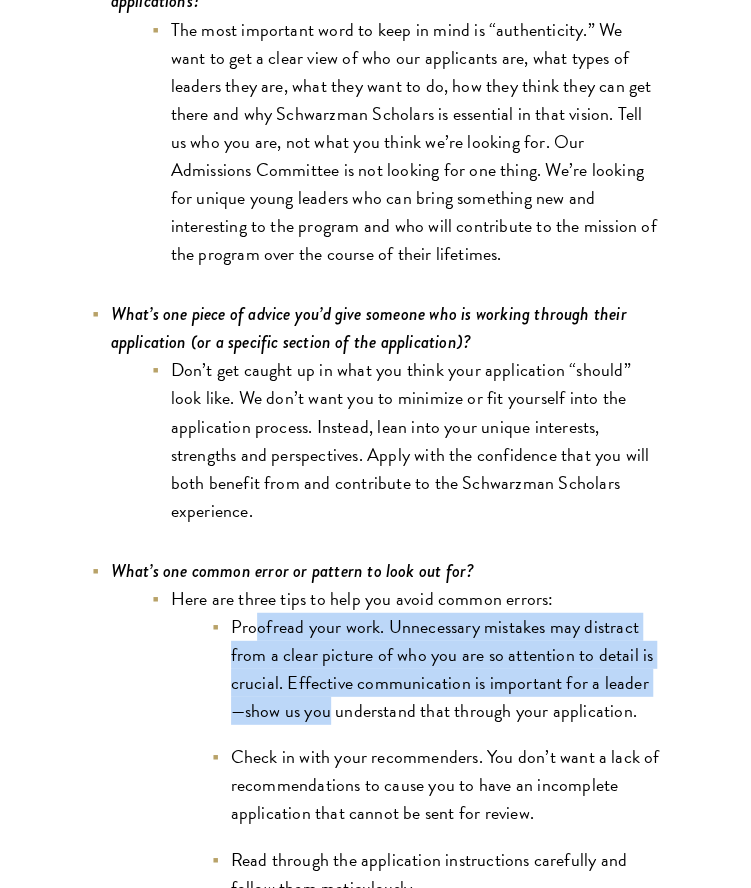 drag, startPoint x: 256, startPoint y: 630, endPoint x: 312, endPoint y: 700, distance: 89.64374 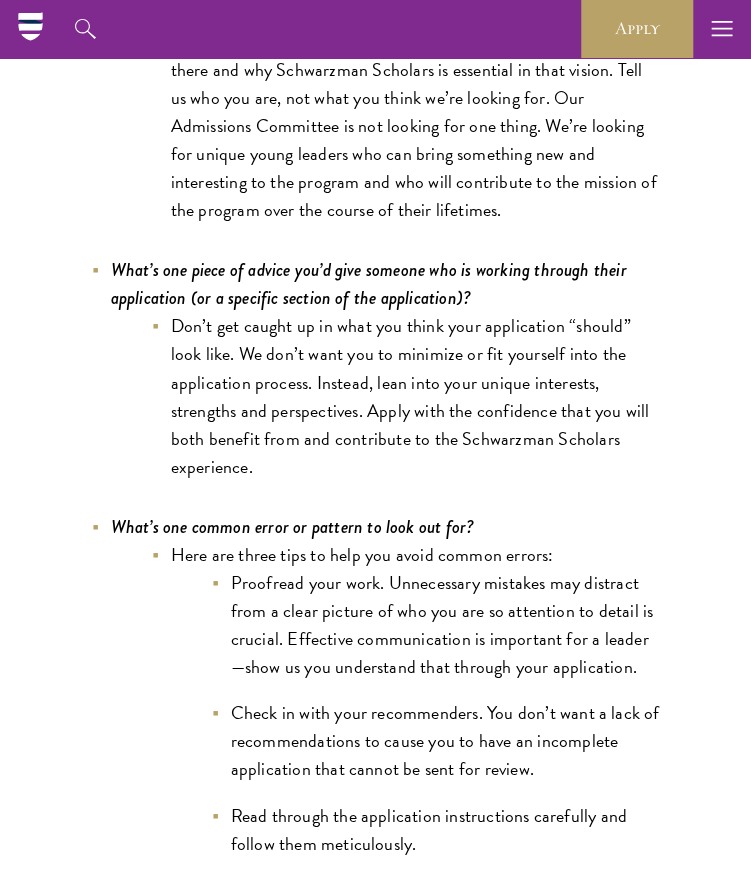 scroll, scrollTop: 5682, scrollLeft: 0, axis: vertical 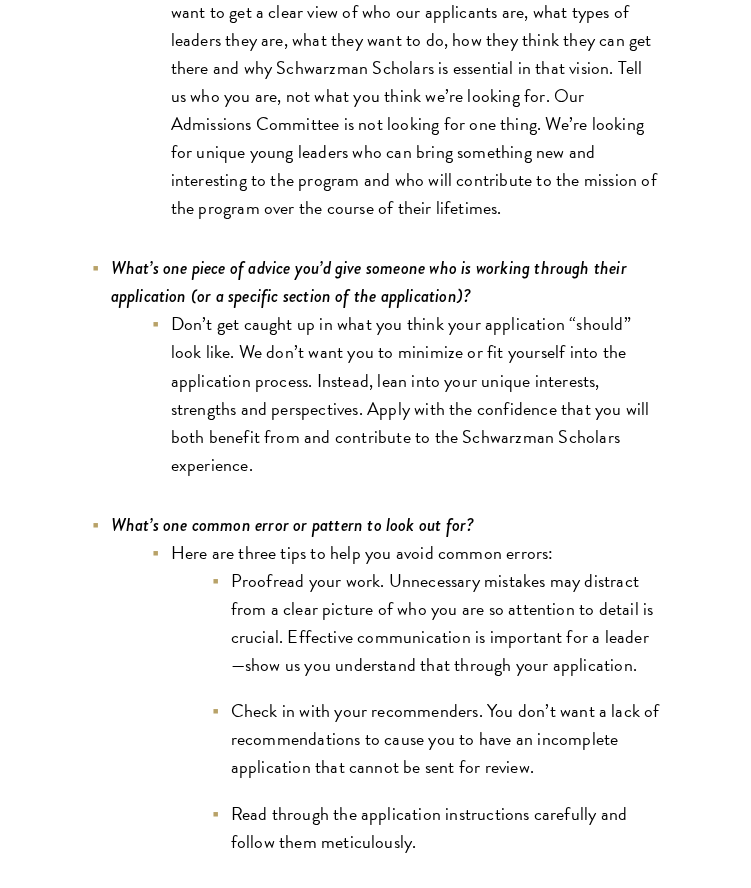 click on "Check in with your recommenders. You don’t want a lack of recommendations to cause you to have an incomplete application that cannot be sent for review." at bounding box center [436, 739] 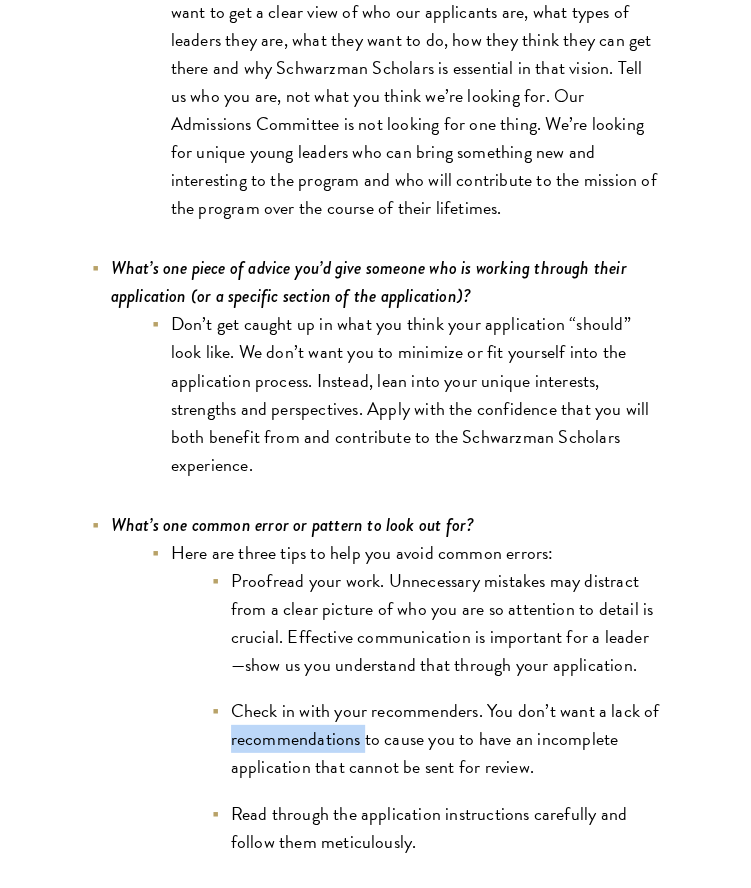 click on "Check in with your recommenders. You don’t want a lack of recommendations to cause you to have an incomplete application that cannot be sent for review." at bounding box center (436, 739) 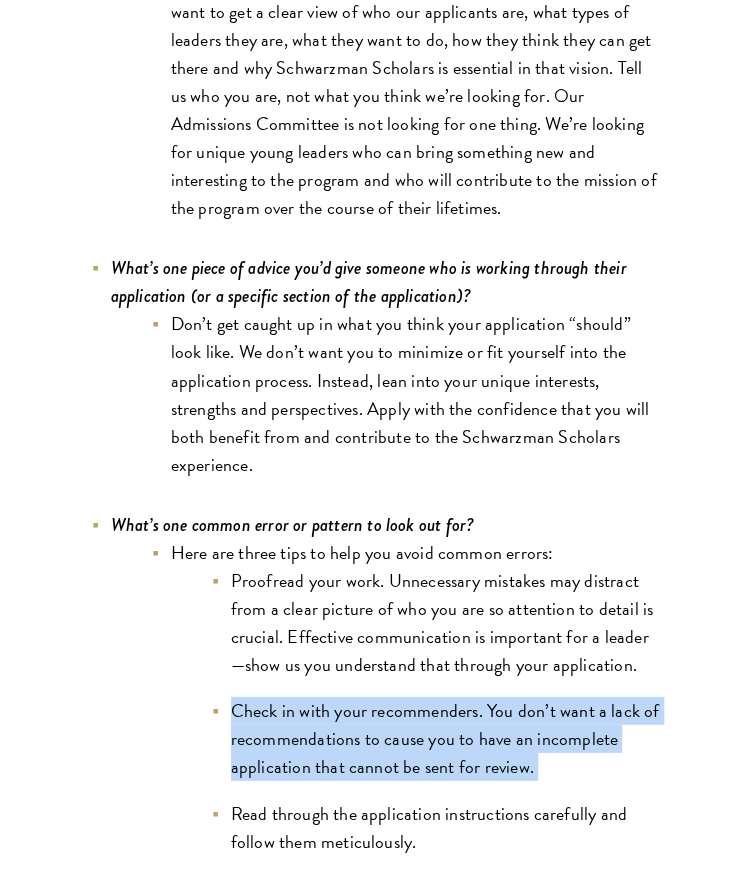 click on "Check in with your recommenders. You don’t want a lack of recommendations to cause you to have an incomplete application that cannot be sent for review." at bounding box center (436, 739) 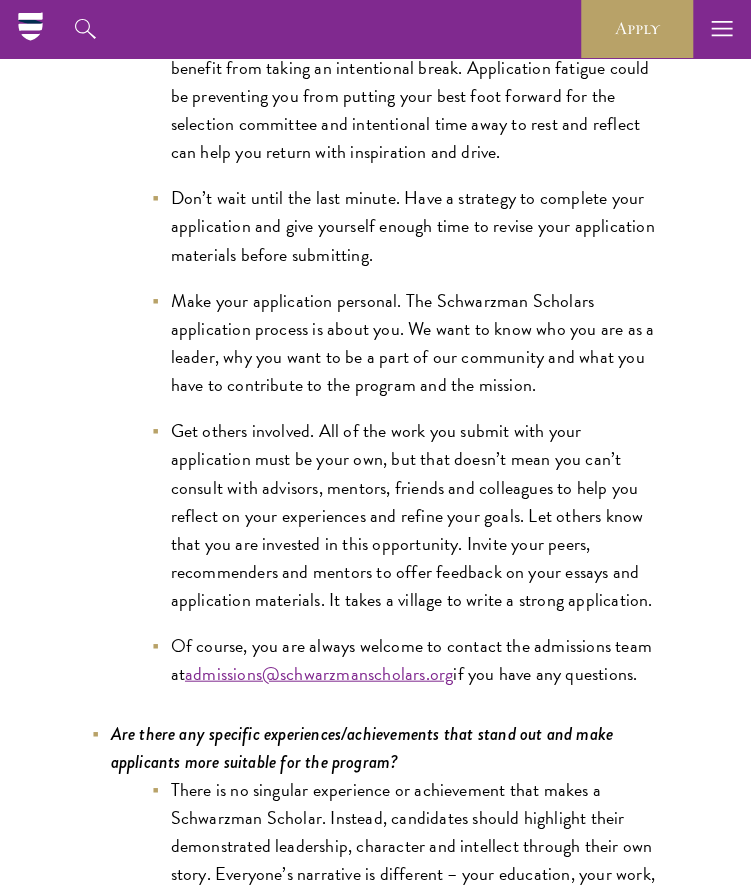 scroll, scrollTop: 7626, scrollLeft: 0, axis: vertical 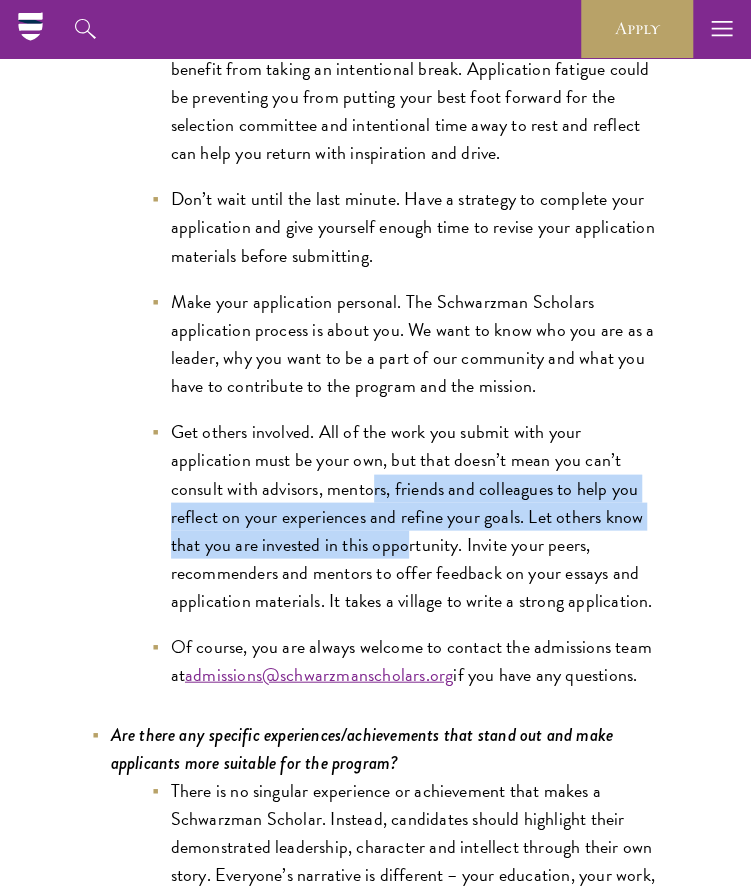 drag, startPoint x: 374, startPoint y: 487, endPoint x: 406, endPoint y: 549, distance: 69.77106 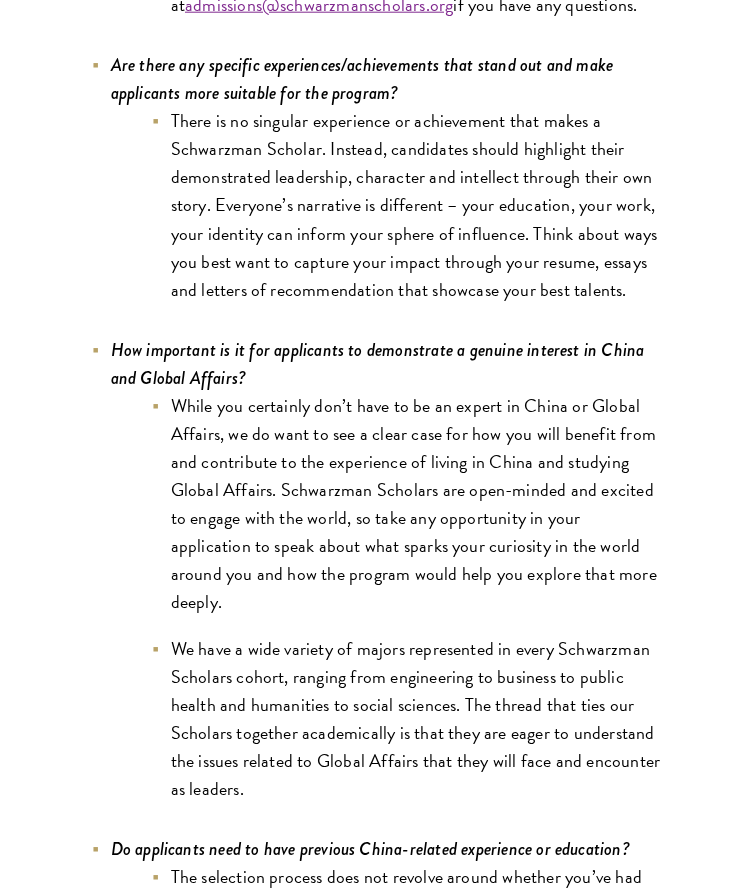 scroll, scrollTop: 8296, scrollLeft: 0, axis: vertical 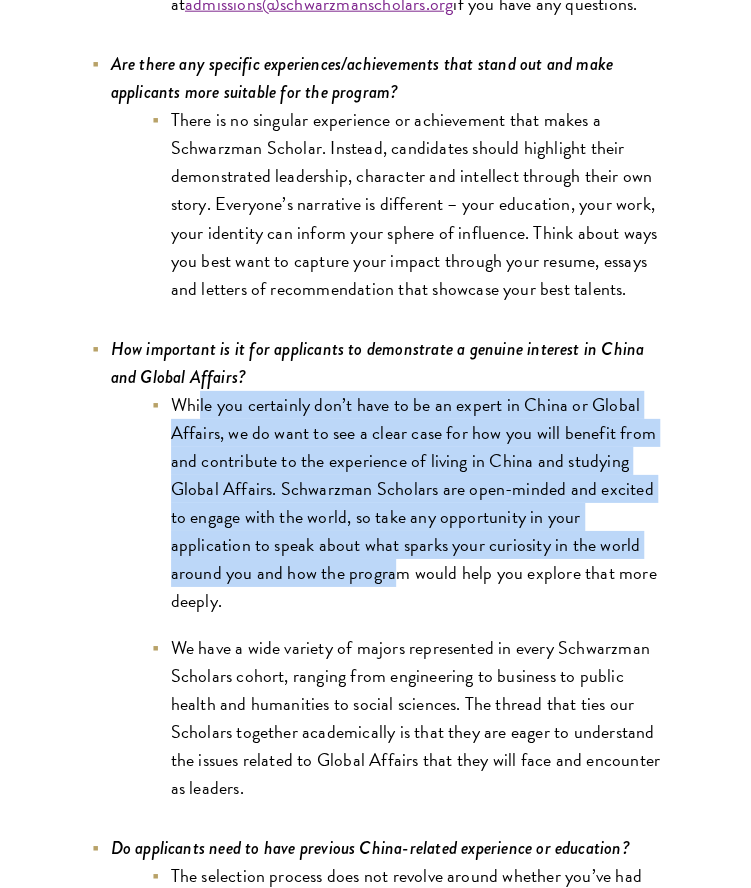 drag, startPoint x: 201, startPoint y: 389, endPoint x: 314, endPoint y: 570, distance: 213.3776 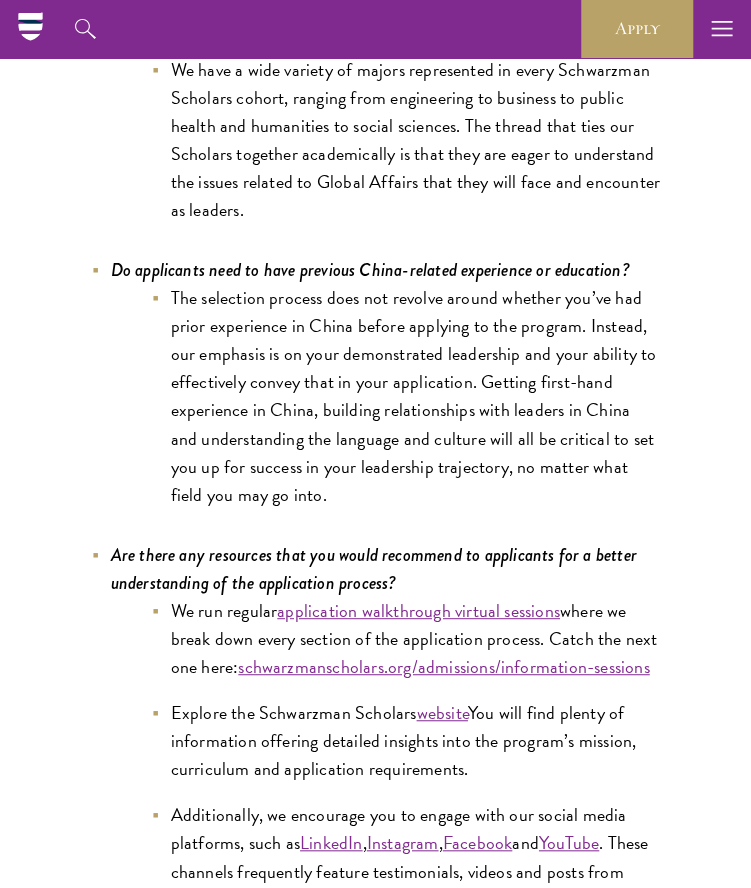 scroll, scrollTop: 8873, scrollLeft: 0, axis: vertical 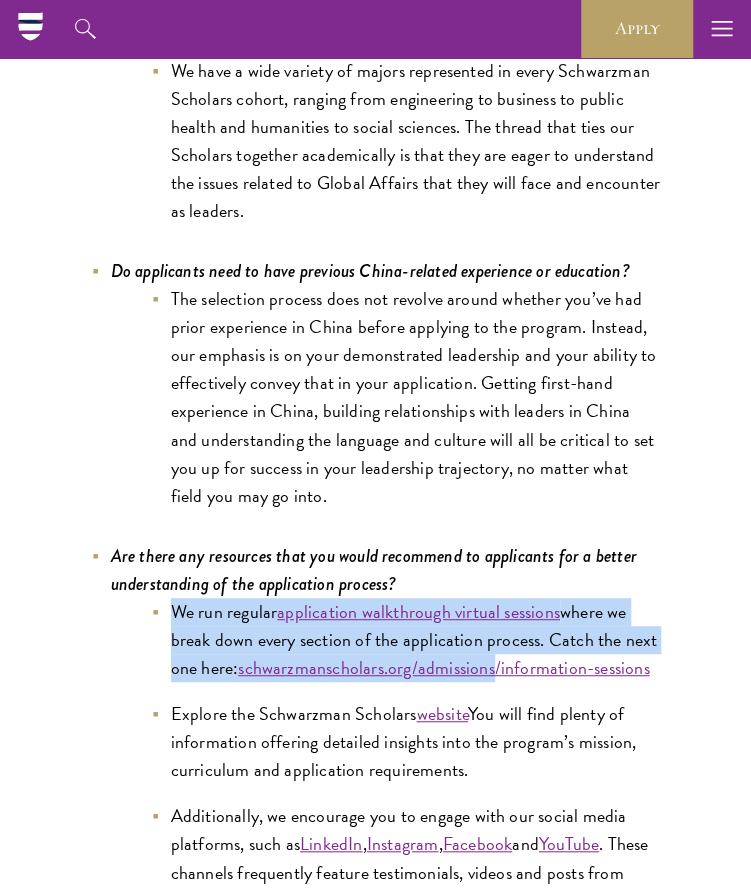 drag, startPoint x: 168, startPoint y: 583, endPoint x: 498, endPoint y: 619, distance: 331.95782 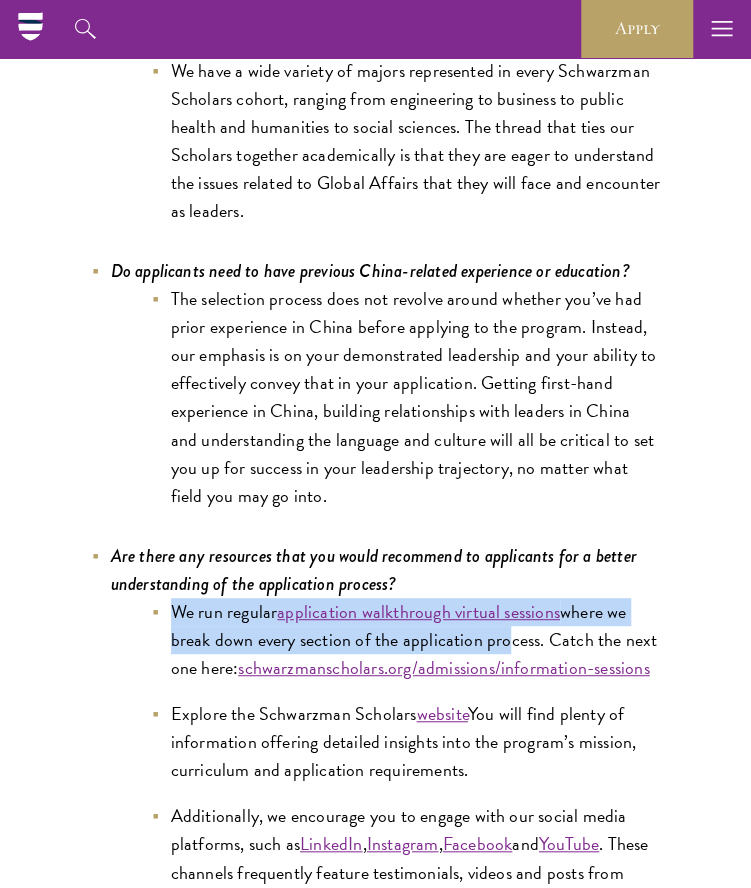 click on "We run regular  application walkthrough virtual sessions  where we break down every section of the application process. Catch the next one here:  schwarzmanscholars.org/admissions/information-sessions" at bounding box center [406, 640] 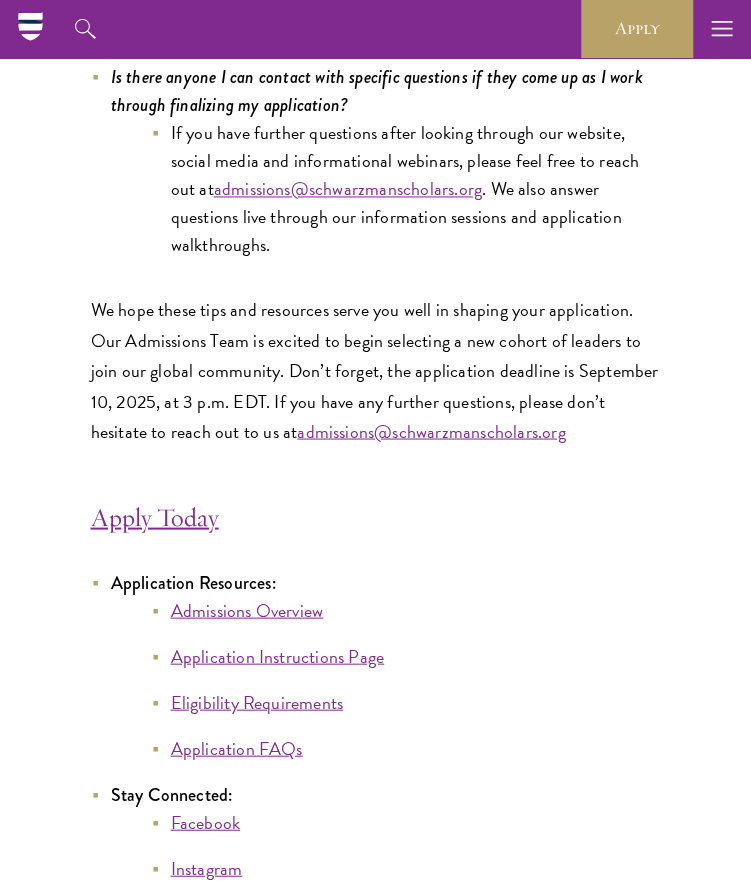 scroll, scrollTop: 9812, scrollLeft: 0, axis: vertical 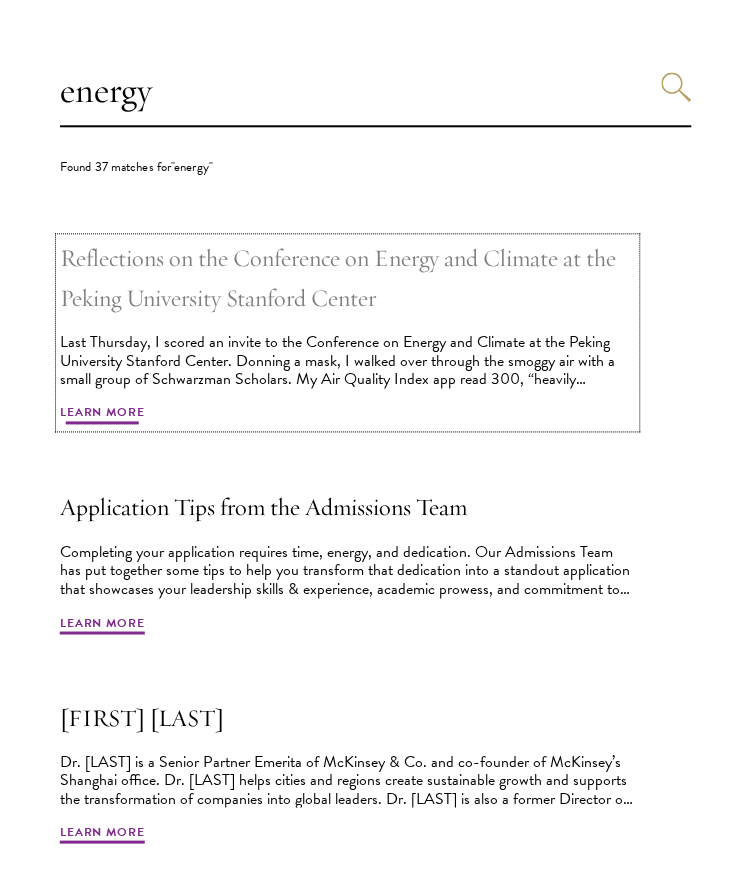 click on "Reflections on the Conference on Energy and Climate at the Peking University Stanford Center" at bounding box center [347, 278] 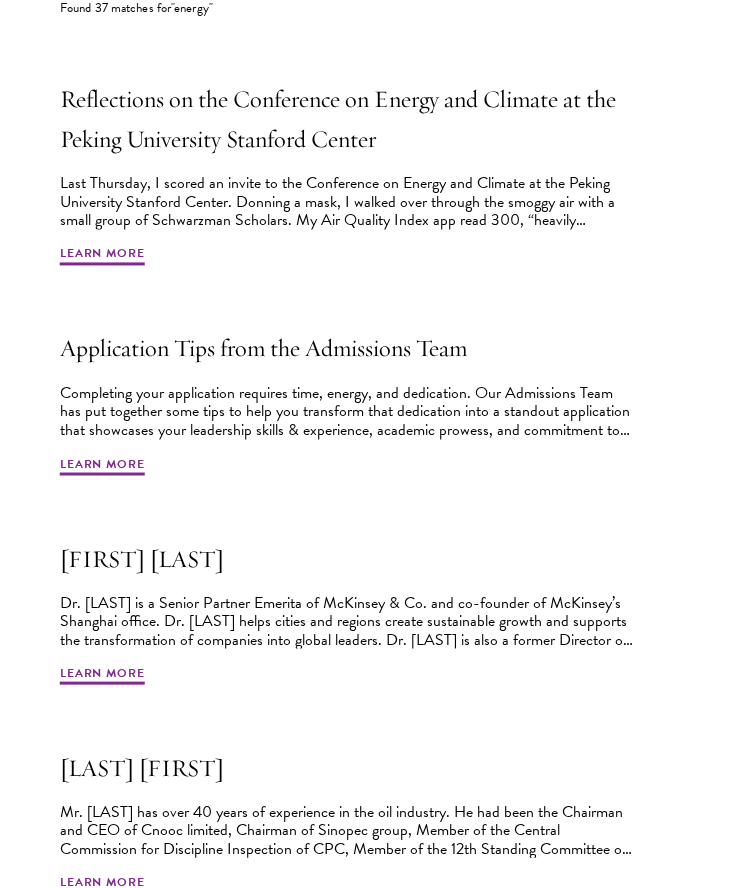 scroll, scrollTop: 700, scrollLeft: 0, axis: vertical 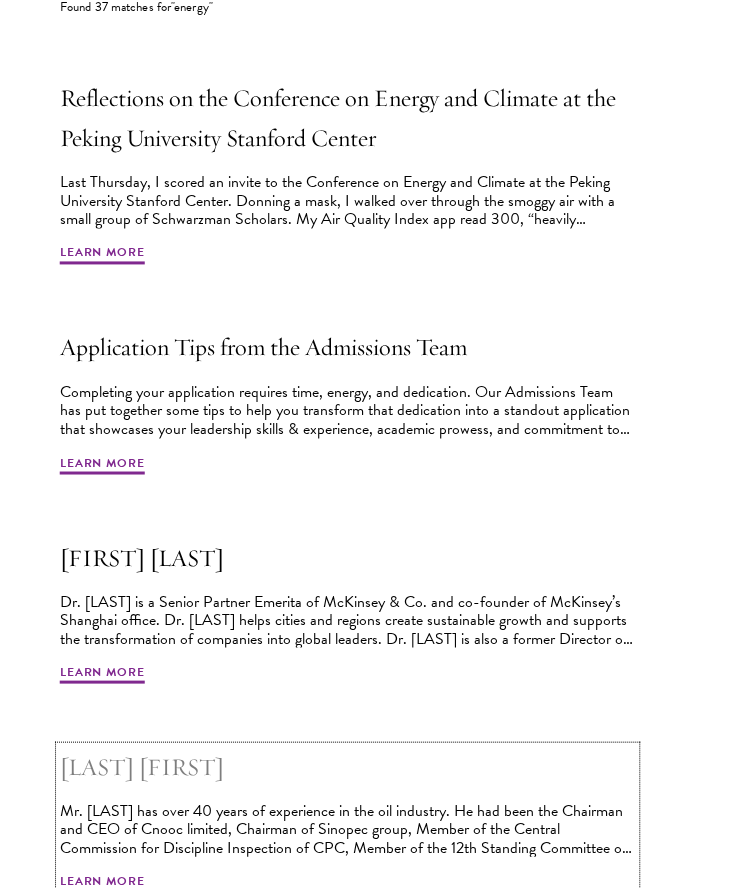 click on "[FIRST] [LAST]" at bounding box center [347, 766] 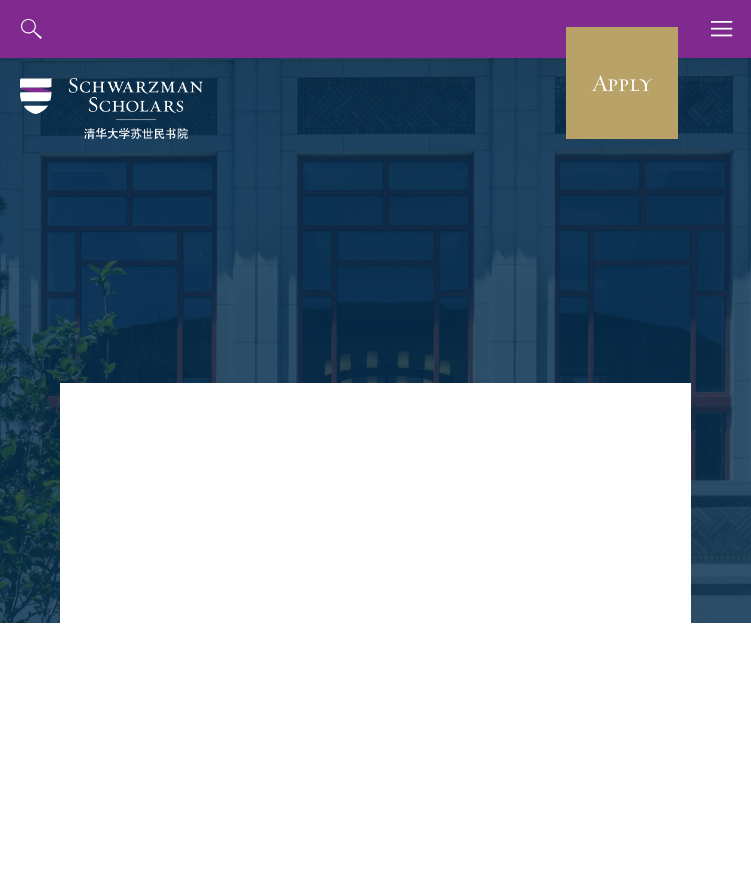scroll, scrollTop: 0, scrollLeft: 0, axis: both 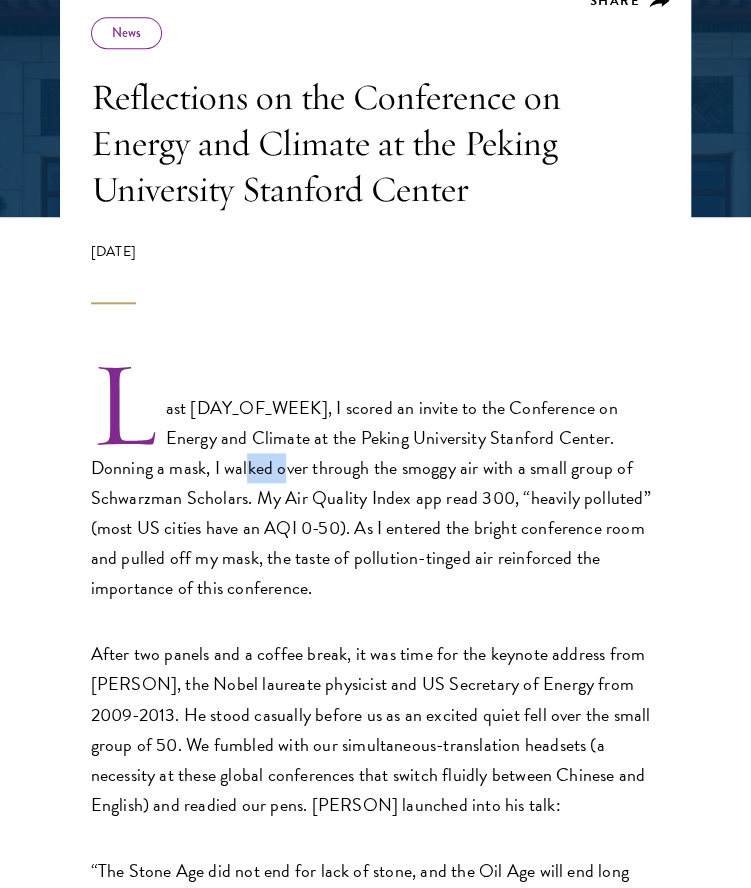 drag, startPoint x: 155, startPoint y: 457, endPoint x: 182, endPoint y: 479, distance: 34.828148 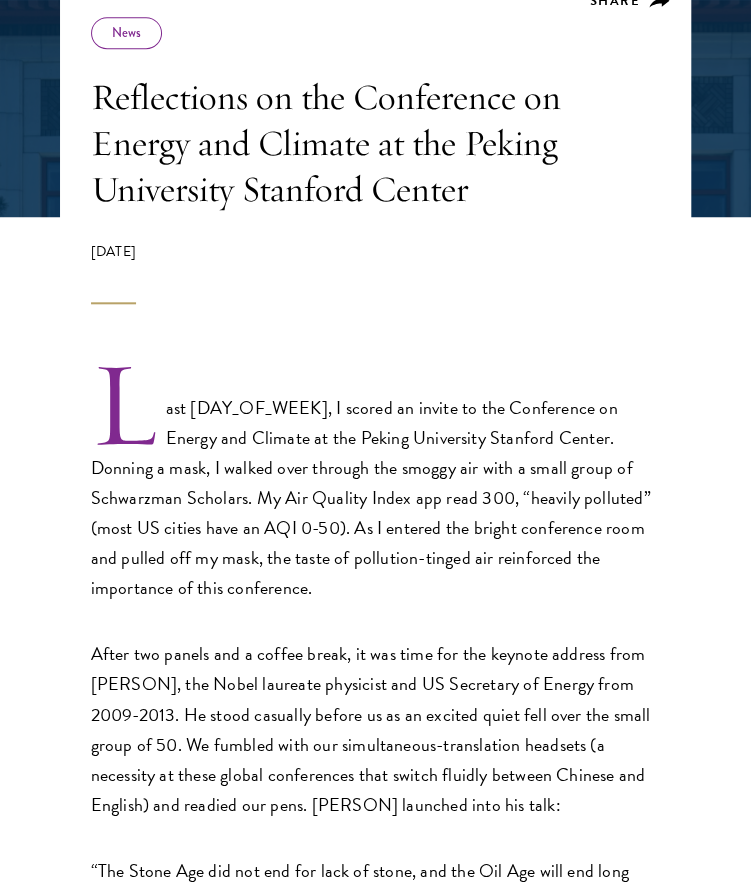 click on "Last Thursday, I scored an invite to the Conference on Energy and Climate at the Peking University Stanford Center. Donning a mask, I walked over through the smoggy air with a small group of Schwarzman Scholars. My Air Quality Index app read 300, “heavily polluted” (most US cities have an AQI 0-50). As I entered the bright conference room and pulled off my mask, the taste of pollution-tinged air reinforced the importance of this conference." at bounding box center (376, 483) 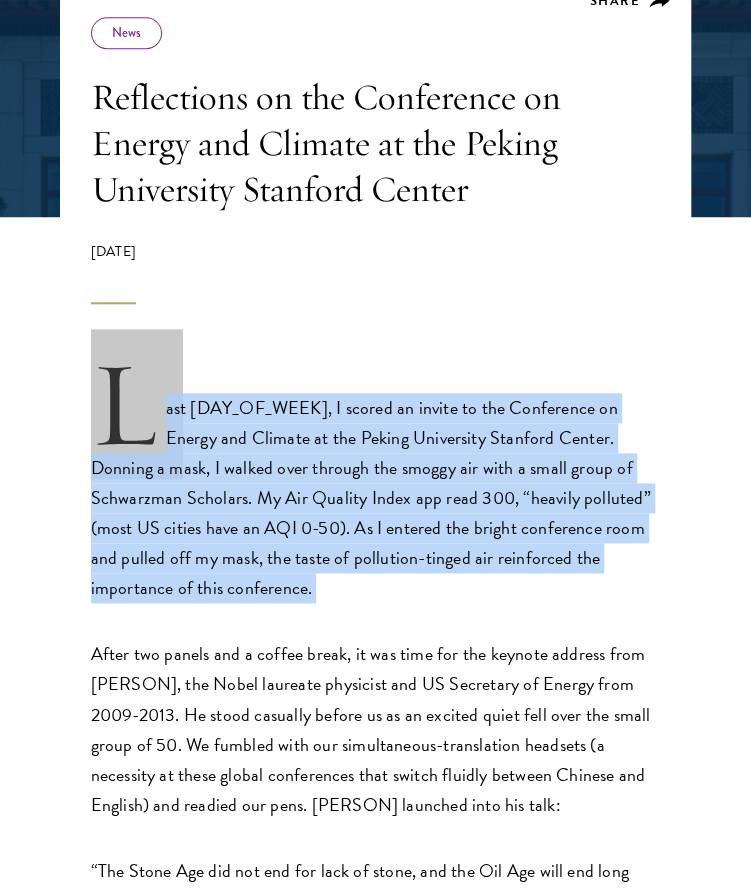 click on "Last Thursday, I scored an invite to the Conference on Energy and Climate at the Peking University Stanford Center. Donning a mask, I walked over through the smoggy air with a small group of Schwarzman Scholars. My Air Quality Index app read 300, “heavily polluted” (most US cities have an AQI 0-50). As I entered the bright conference room and pulled off my mask, the taste of pollution-tinged air reinforced the importance of this conference." at bounding box center (376, 483) 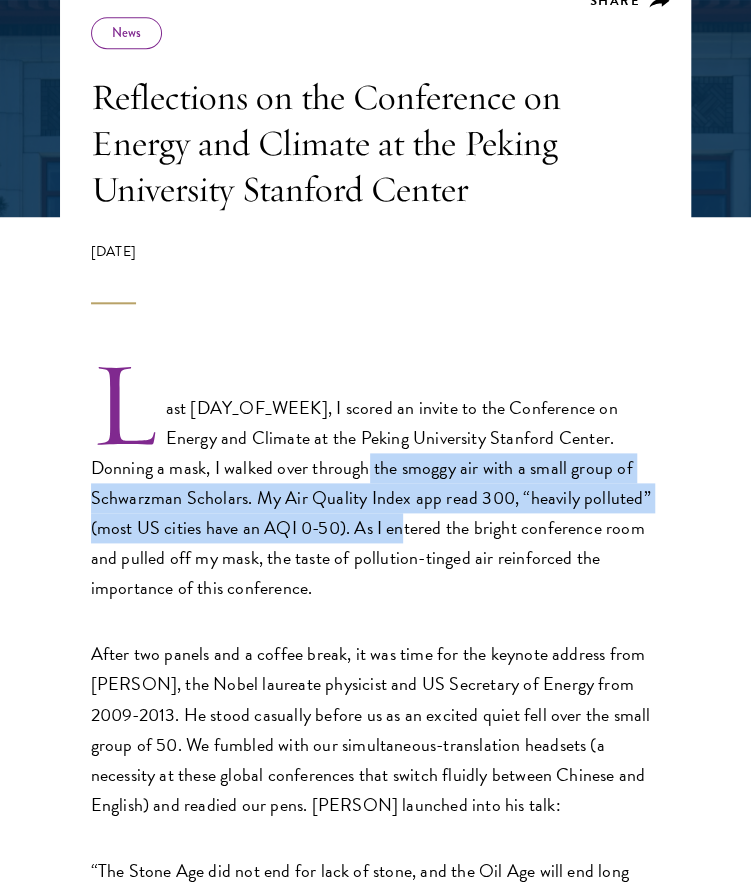 drag, startPoint x: 302, startPoint y: 474, endPoint x: 213, endPoint y: 533, distance: 106.78015 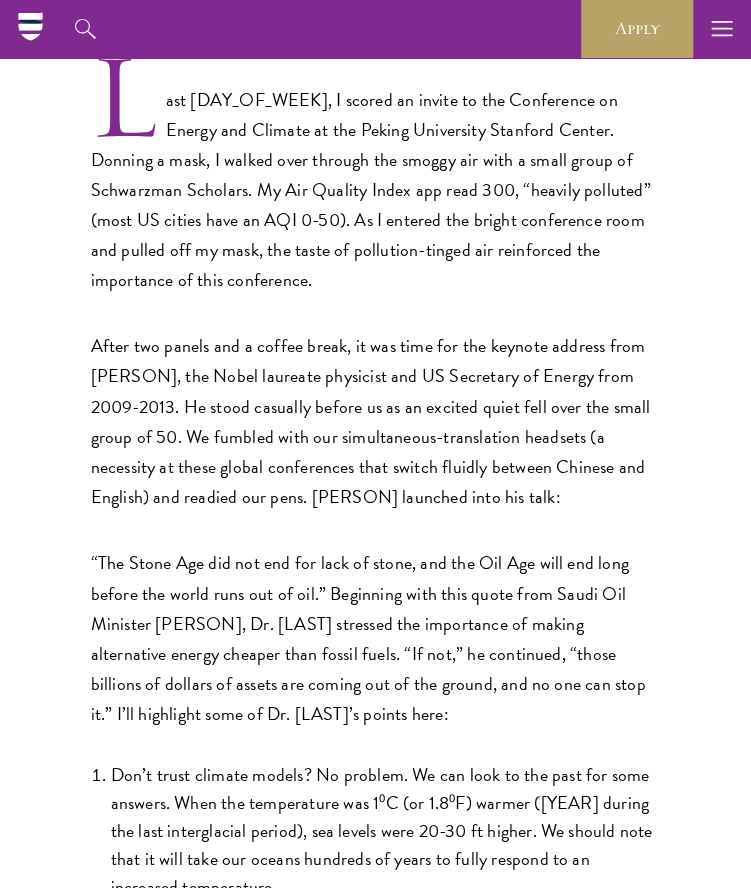 scroll, scrollTop: 713, scrollLeft: 0, axis: vertical 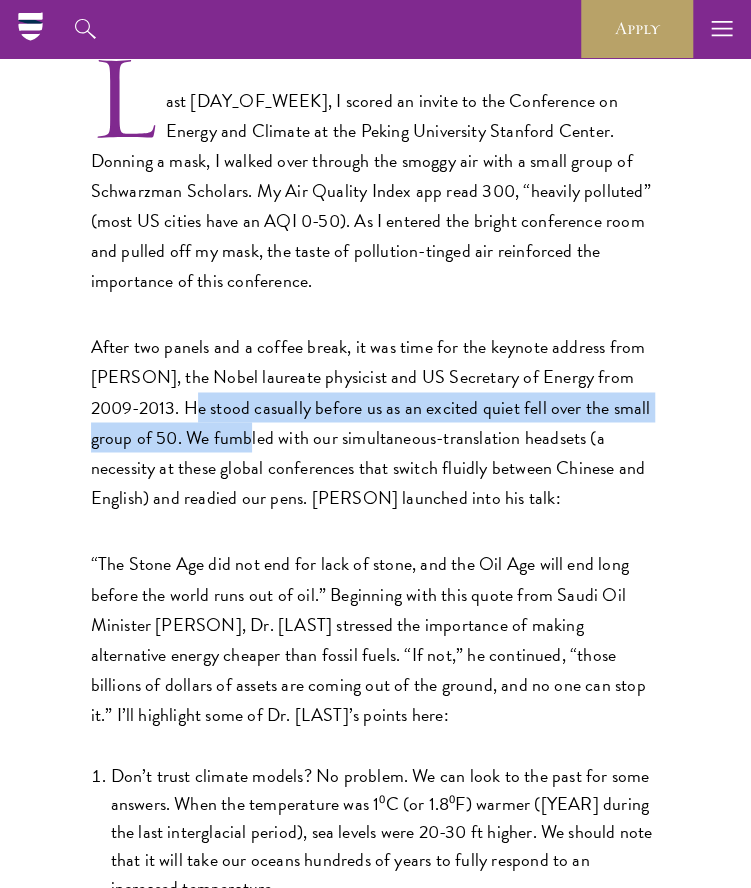 drag, startPoint x: 188, startPoint y: 377, endPoint x: 240, endPoint y: 409, distance: 61.05735 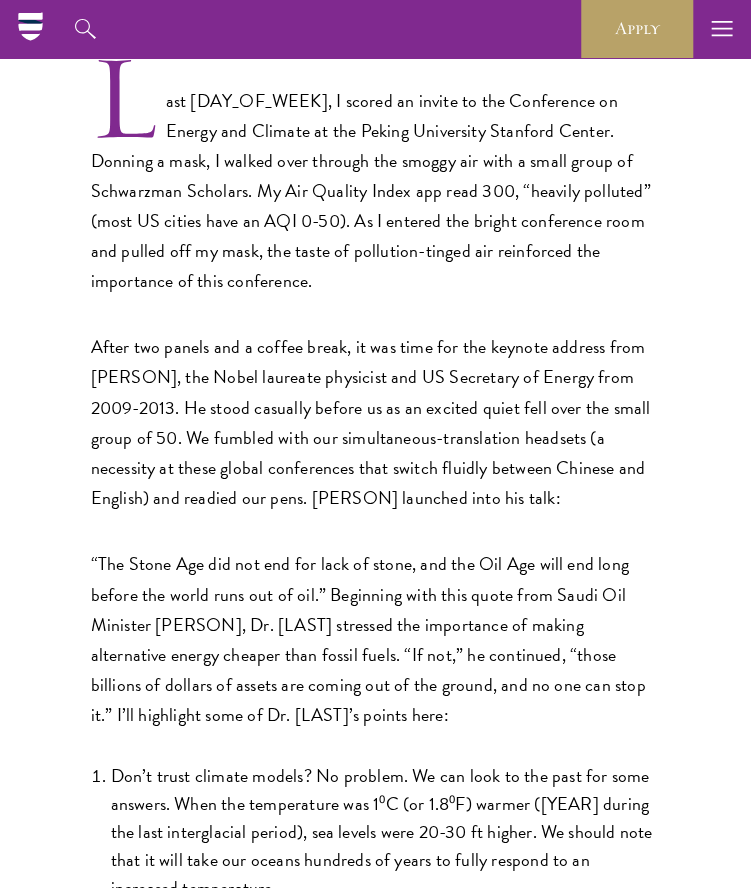 click on "After two panels and a coffee break, it was time for the keynote address from Steve Chu, the Nobel laureate physicist and US Secretary of Energy from 2009-2013. He stood casually before us as an excited quiet fell over the small group of 50. We fumbled with our simultaneous-translation headsets (a necessity at these global conferences that switch fluidly between Chinese and English) and readied our pens. Steve Chu launched into his talk:" at bounding box center (376, 422) 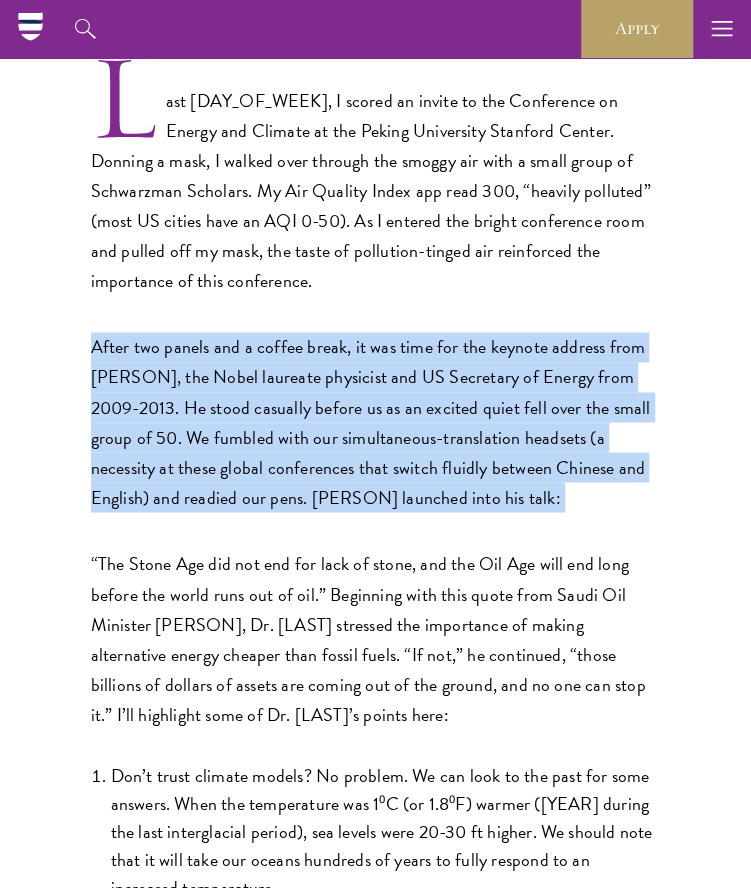 click on "After two panels and a coffee break, it was time for the keynote address from Steve Chu, the Nobel laureate physicist and US Secretary of Energy from 2009-2013. He stood casually before us as an excited quiet fell over the small group of 50. We fumbled with our simultaneous-translation headsets (a necessity at these global conferences that switch fluidly between Chinese and English) and readied our pens. Steve Chu launched into his talk:" at bounding box center [376, 422] 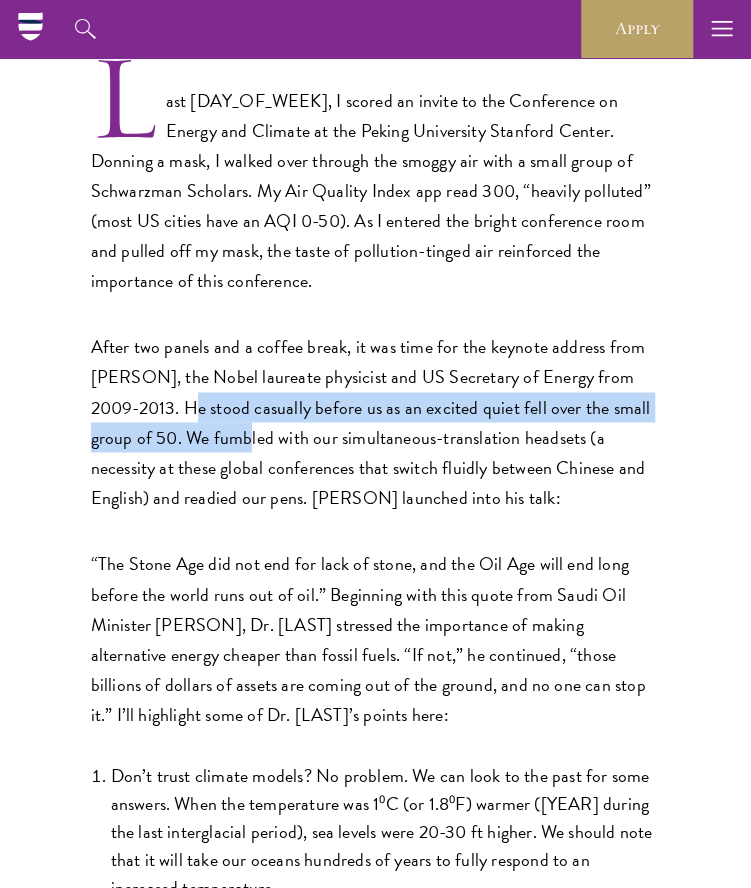drag, startPoint x: 190, startPoint y: 384, endPoint x: 234, endPoint y: 411, distance: 51.62364 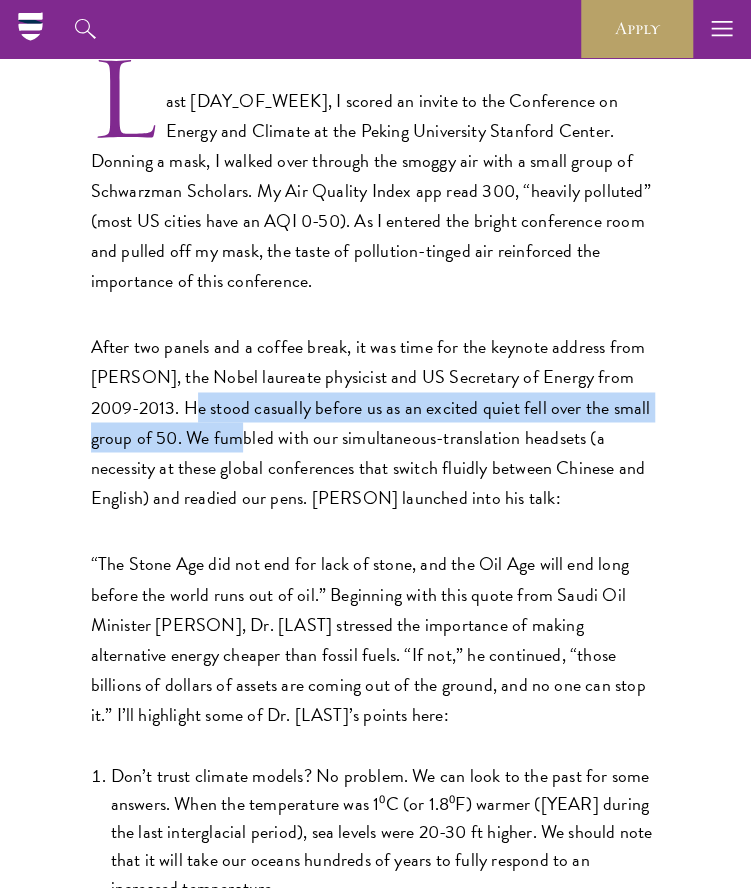click on "After two panels and a coffee break, it was time for the keynote address from Steve Chu, the Nobel laureate physicist and US Secretary of Energy from 2009-2013. He stood casually before us as an excited quiet fell over the small group of 50. We fumbled with our simultaneous-translation headsets (a necessity at these global conferences that switch fluidly between Chinese and English) and readied our pens. Steve Chu launched into his talk:" at bounding box center [376, 422] 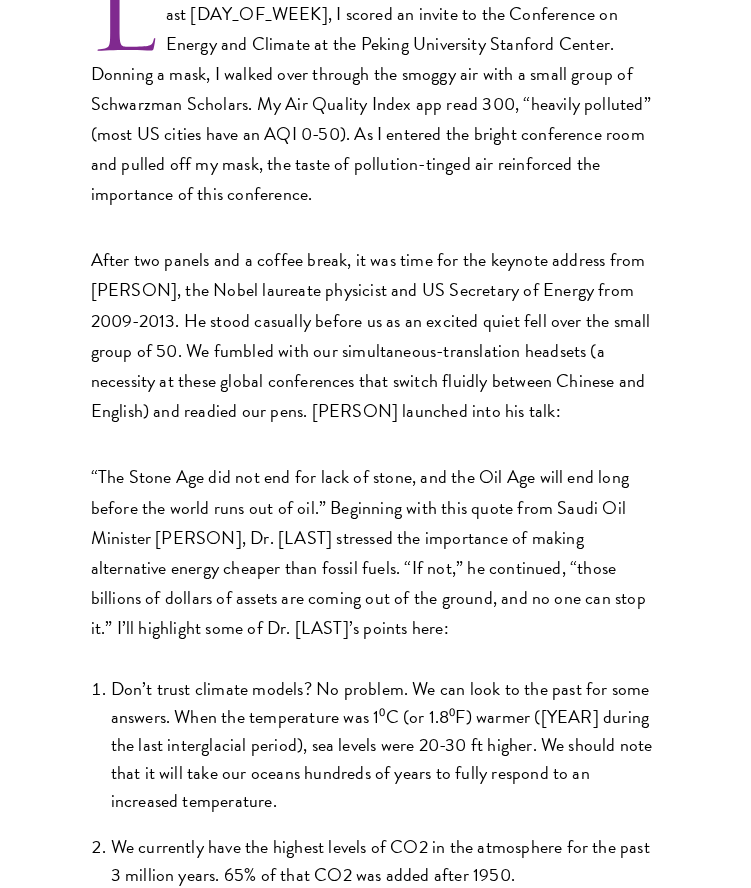 scroll, scrollTop: 802, scrollLeft: 0, axis: vertical 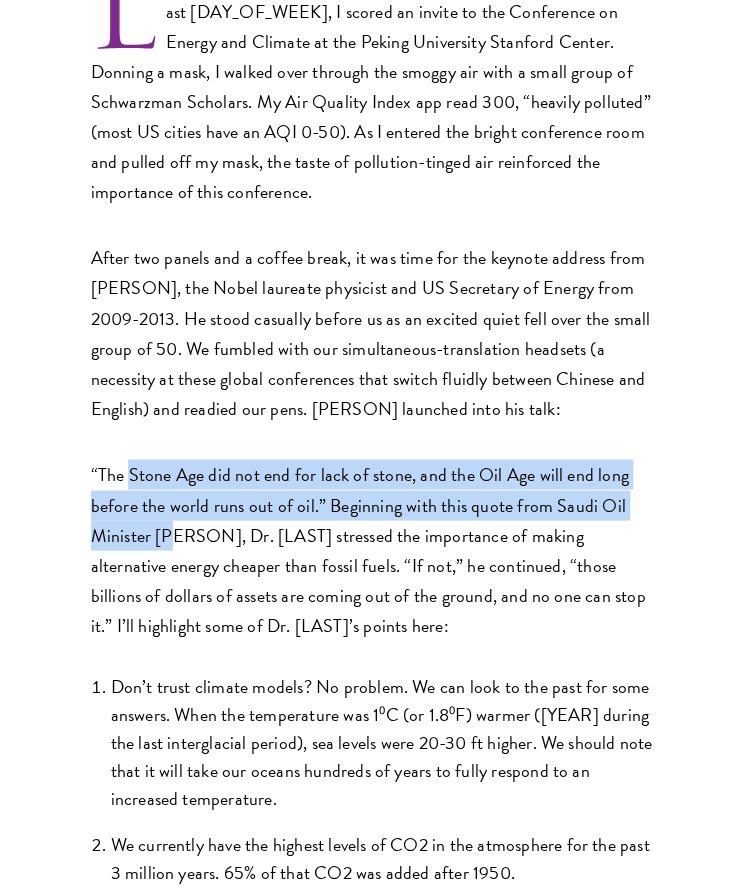 drag, startPoint x: 128, startPoint y: 455, endPoint x: 177, endPoint y: 507, distance: 71.44928 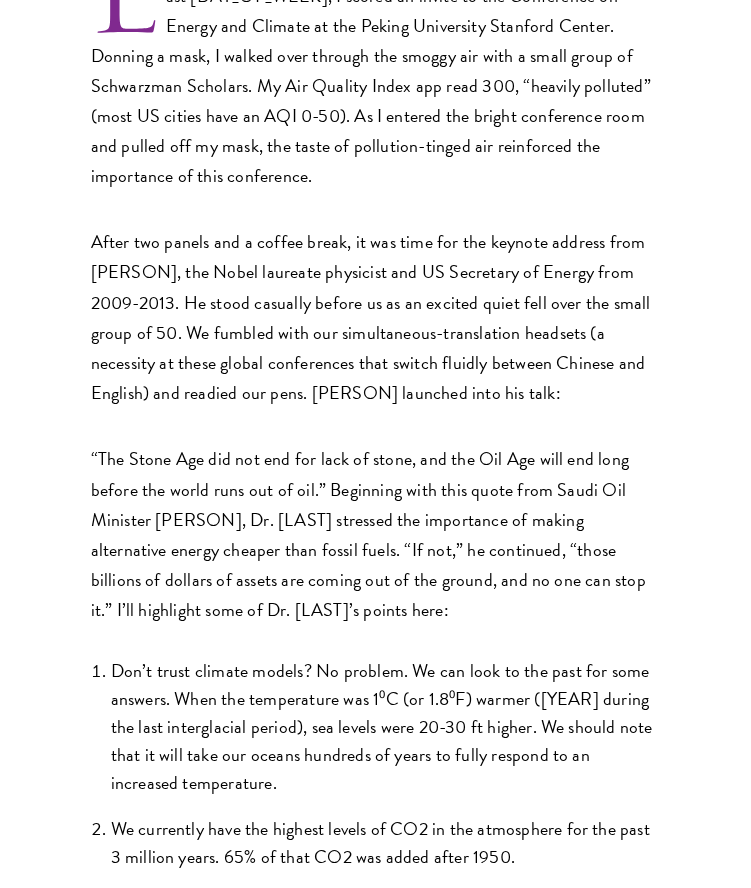 scroll, scrollTop: 816, scrollLeft: 0, axis: vertical 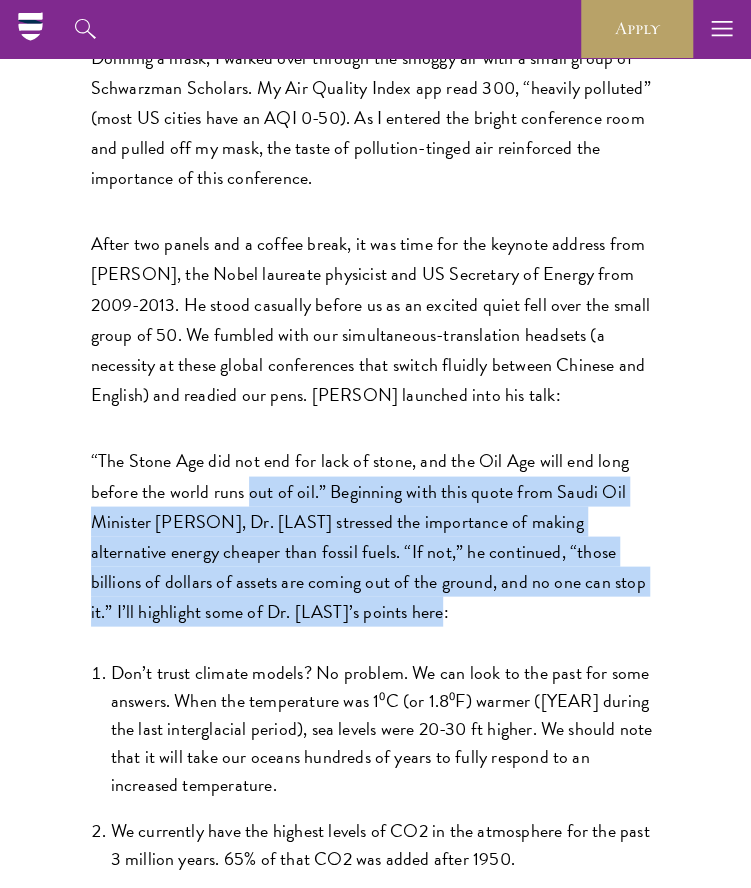 drag, startPoint x: 251, startPoint y: 471, endPoint x: 324, endPoint y: 579, distance: 130.35721 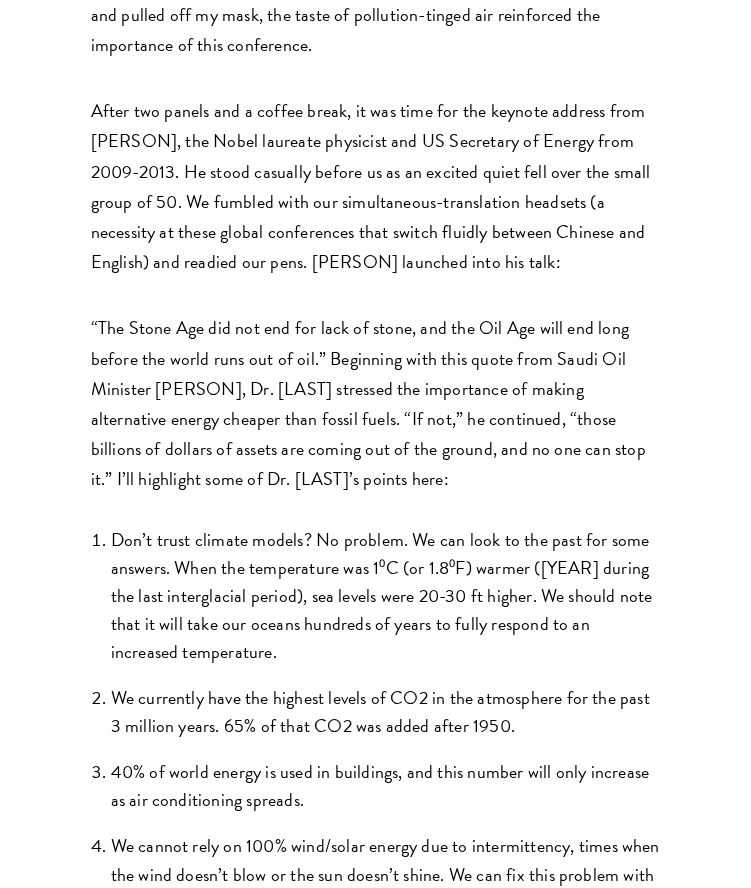 scroll, scrollTop: 952, scrollLeft: 0, axis: vertical 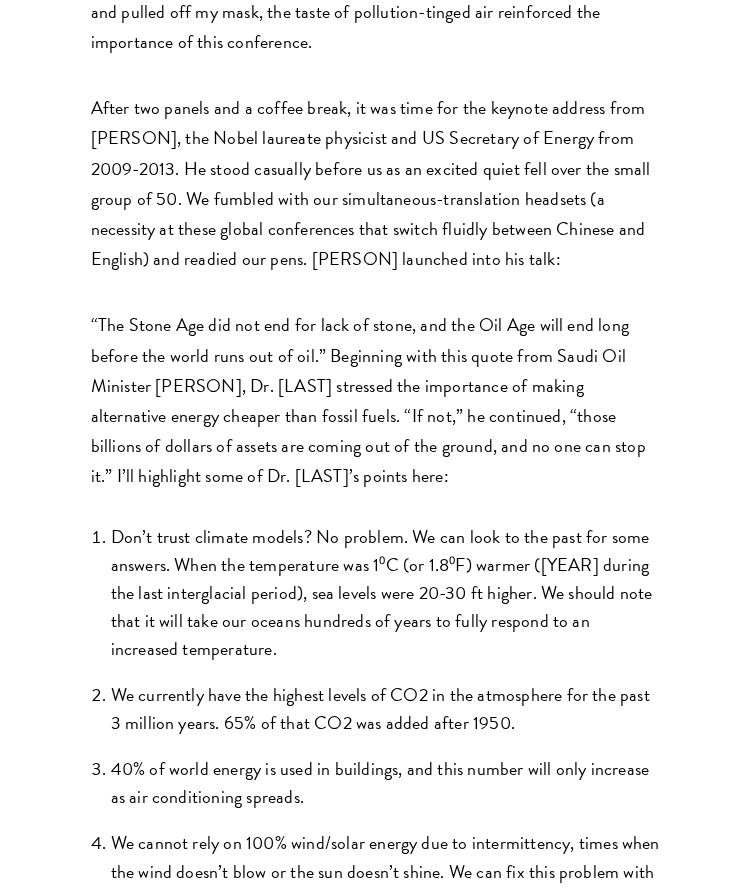 drag, startPoint x: 275, startPoint y: 531, endPoint x: 372, endPoint y: 612, distance: 126.37247 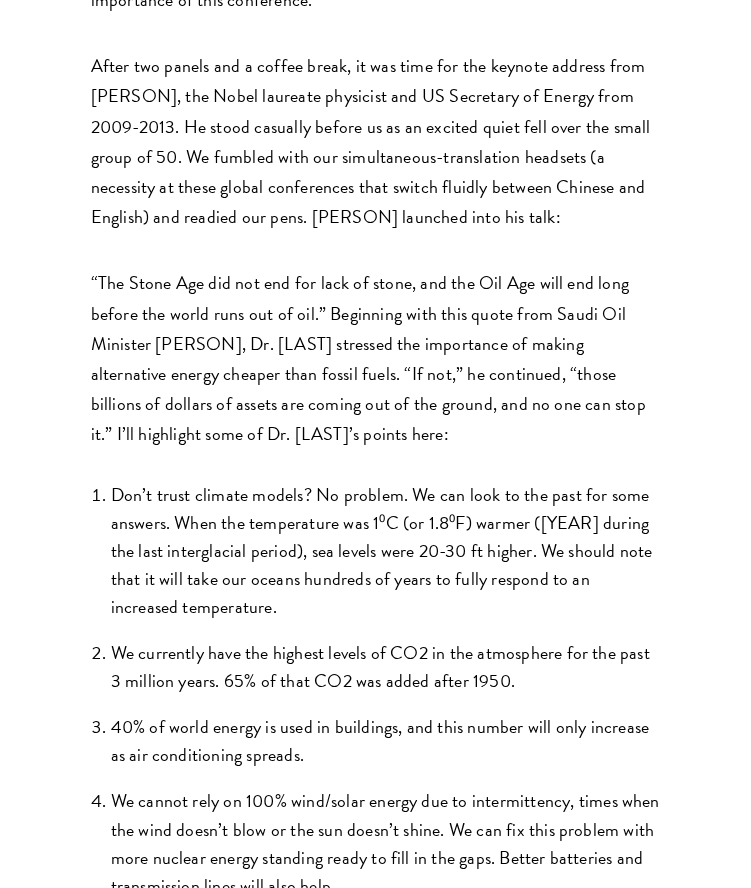 scroll, scrollTop: 1031, scrollLeft: 0, axis: vertical 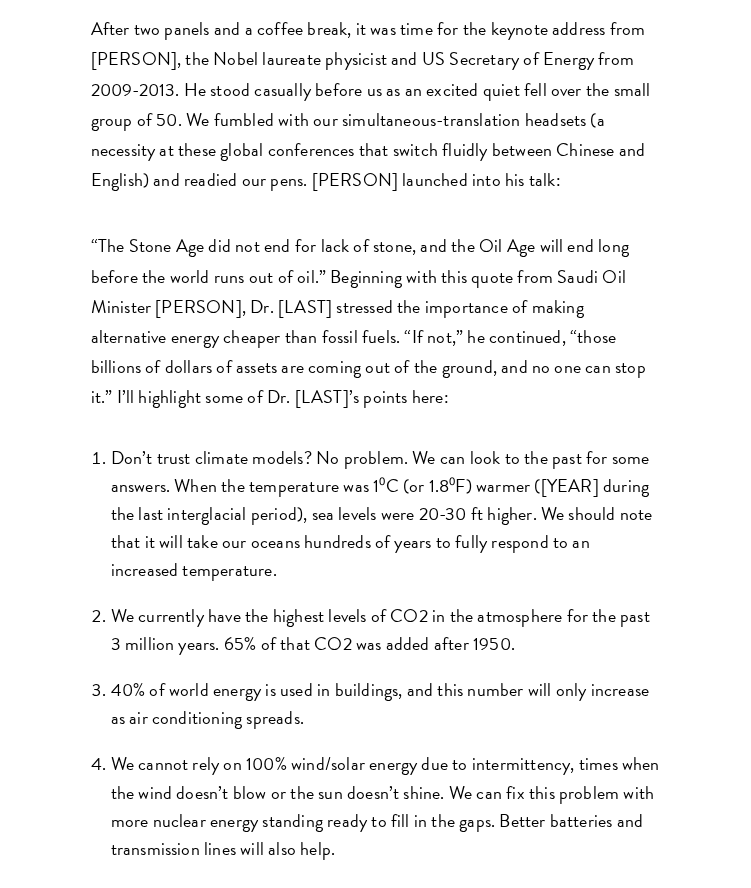 click on "We currently have the highest levels of CO2 in the atmosphere for the past 3 million years. 65% of that CO2 was added after 1950." at bounding box center (386, 629) 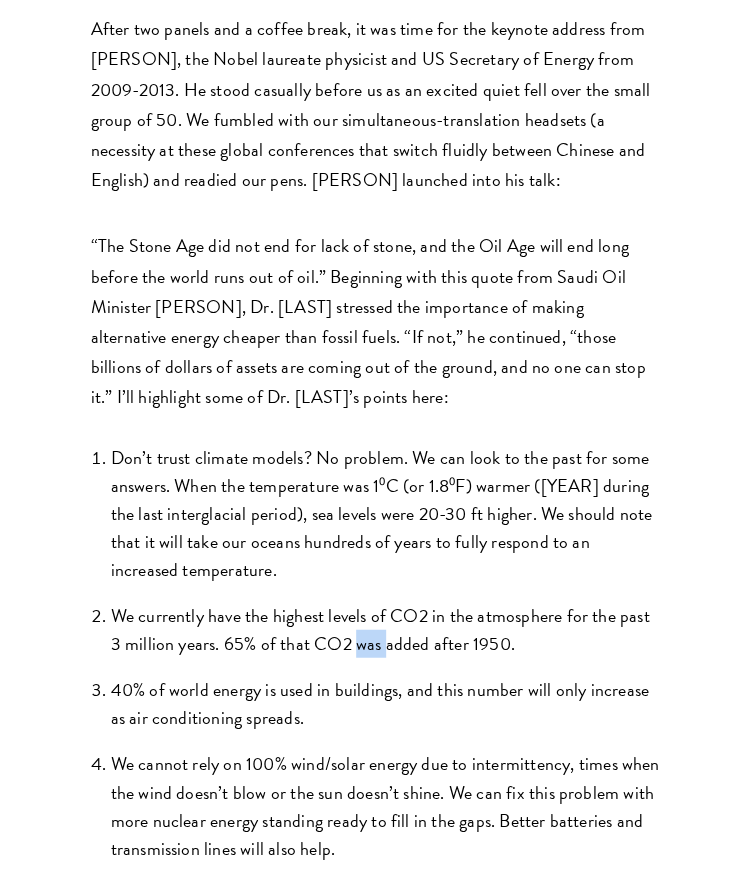 click on "We currently have the highest levels of CO2 in the atmosphere for the past 3 million years. 65% of that CO2 was added after 1950." at bounding box center [386, 629] 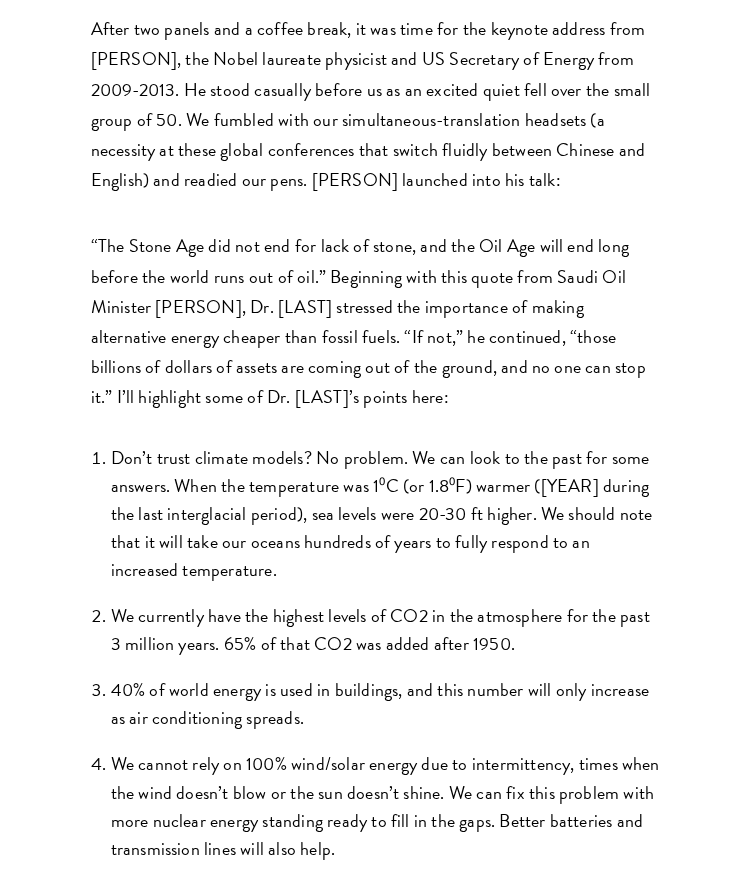 click on "40% of world energy is used in buildings, and this number will only increase as air conditioning spreads." at bounding box center [386, 703] 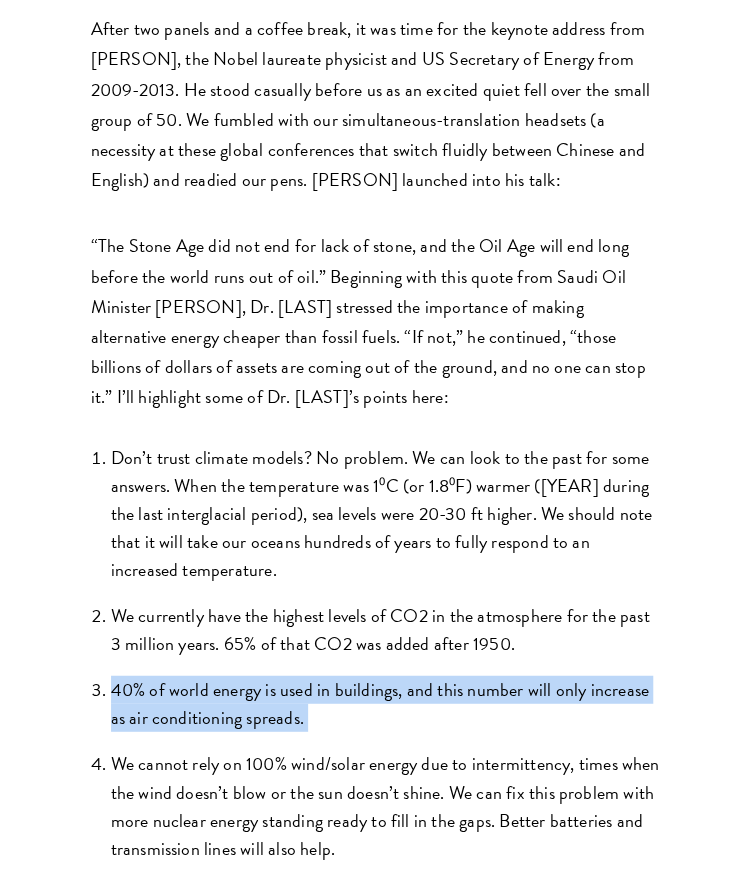 click on "40% of world energy is used in buildings, and this number will only increase as air conditioning spreads." at bounding box center [386, 703] 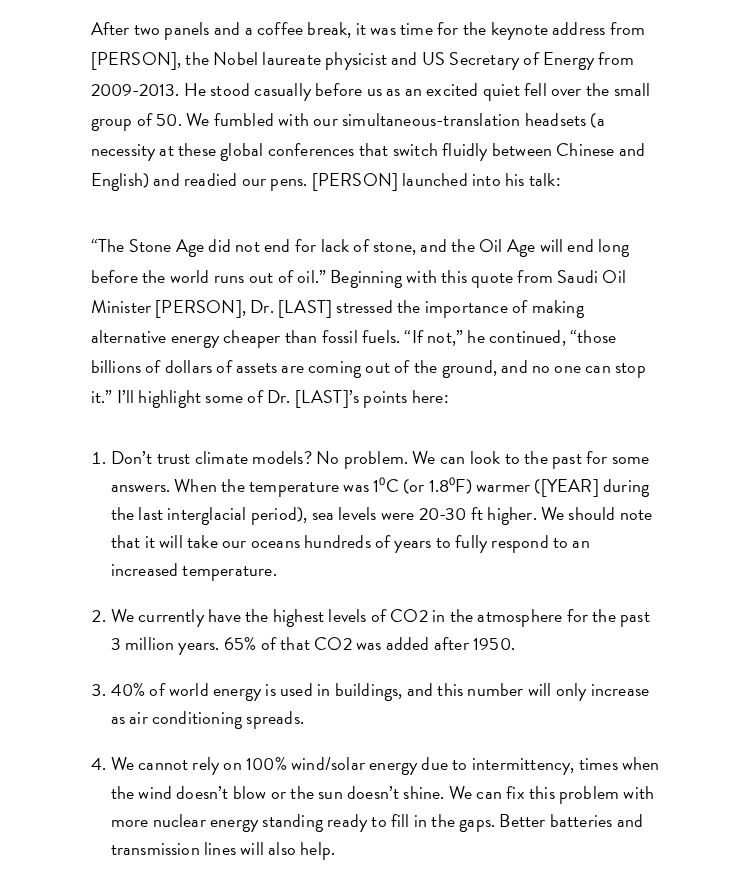 click on "We cannot rely on 100% wind/solar energy due to intermittency, times when the wind doesn’t blow or the sun doesn’t shine. We can fix this problem with more nuclear energy standing ready to fill in the gaps. Better batteries and transmission lines will also help." at bounding box center [386, 805] 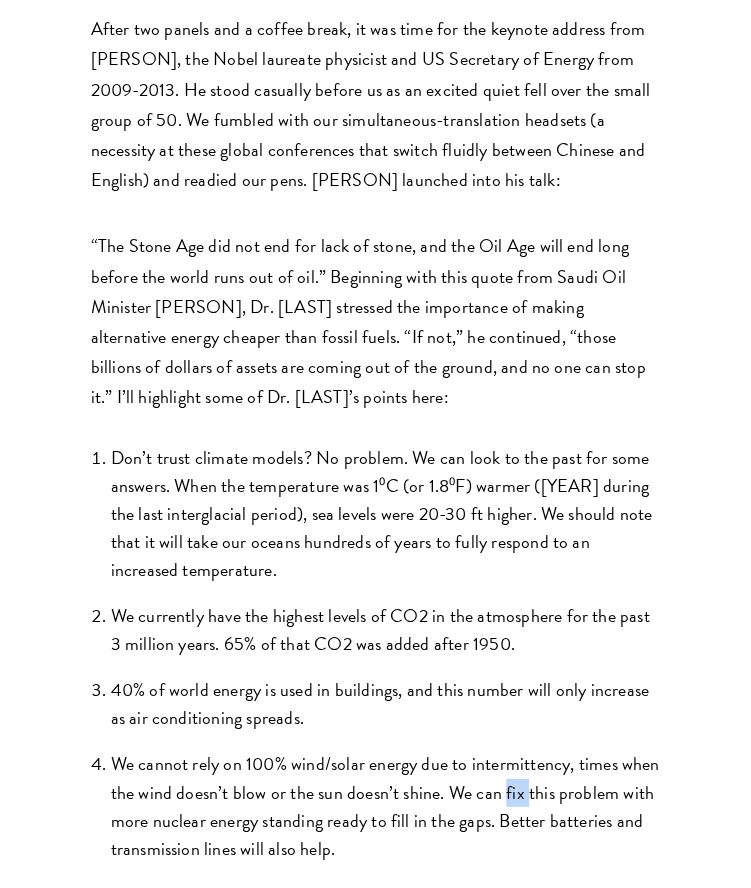 click on "We cannot rely on 100% wind/solar energy due to intermittency, times when the wind doesn’t blow or the sun doesn’t shine. We can fix this problem with more nuclear energy standing ready to fill in the gaps. Better batteries and transmission lines will also help." at bounding box center [386, 805] 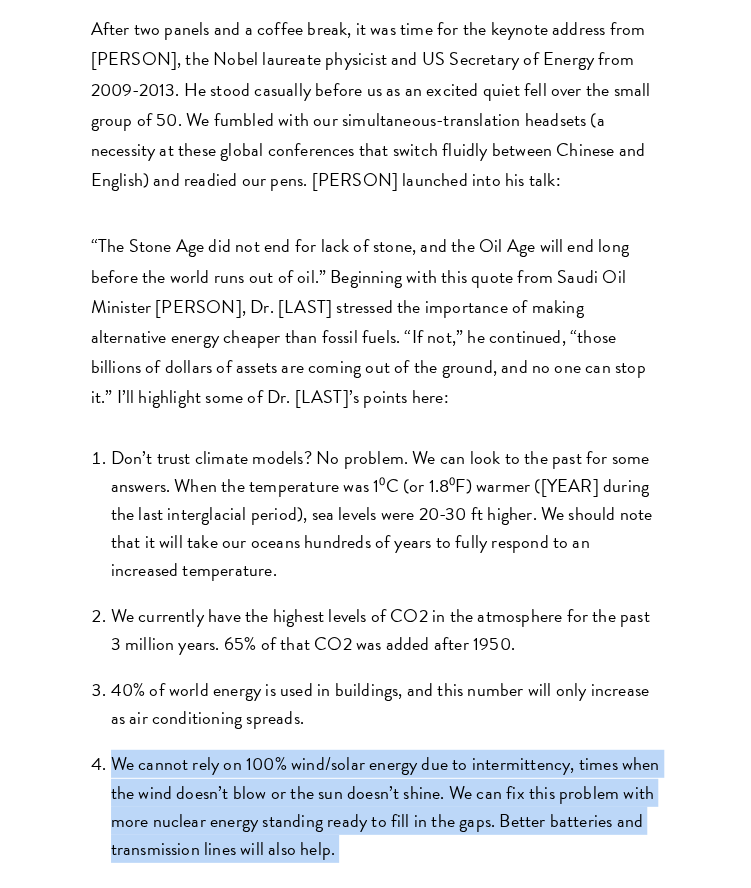 click on "We cannot rely on 100% wind/solar energy due to intermittency, times when the wind doesn’t blow or the sun doesn’t shine. We can fix this problem with more nuclear energy standing ready to fill in the gaps. Better batteries and transmission lines will also help." at bounding box center (386, 805) 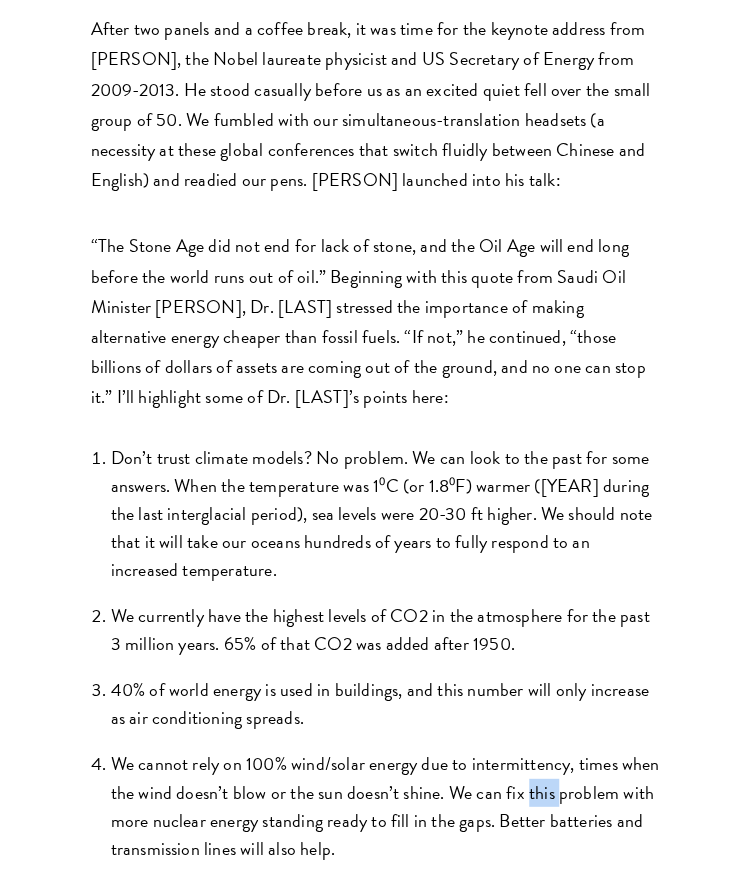 click on "We cannot rely on 100% wind/solar energy due to intermittency, times when the wind doesn’t blow or the sun doesn’t shine. We can fix this problem with more nuclear energy standing ready to fill in the gaps. Better batteries and transmission lines will also help." at bounding box center [386, 805] 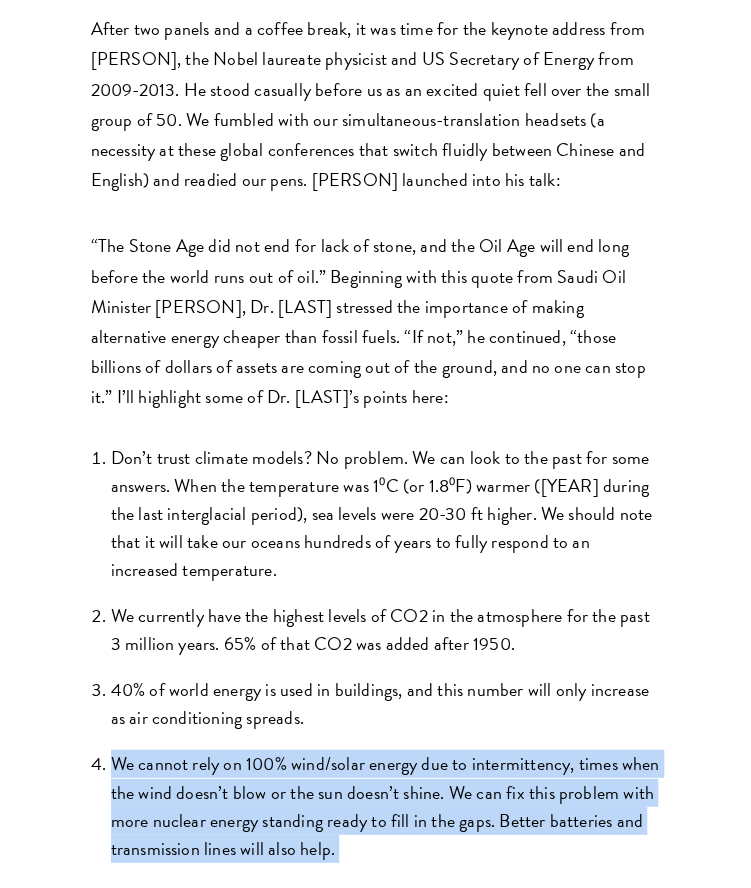 click on "We cannot rely on 100% wind/solar energy due to intermittency, times when the wind doesn’t blow or the sun doesn’t shine. We can fix this problem with more nuclear energy standing ready to fill in the gaps. Better batteries and transmission lines will also help." at bounding box center [386, 805] 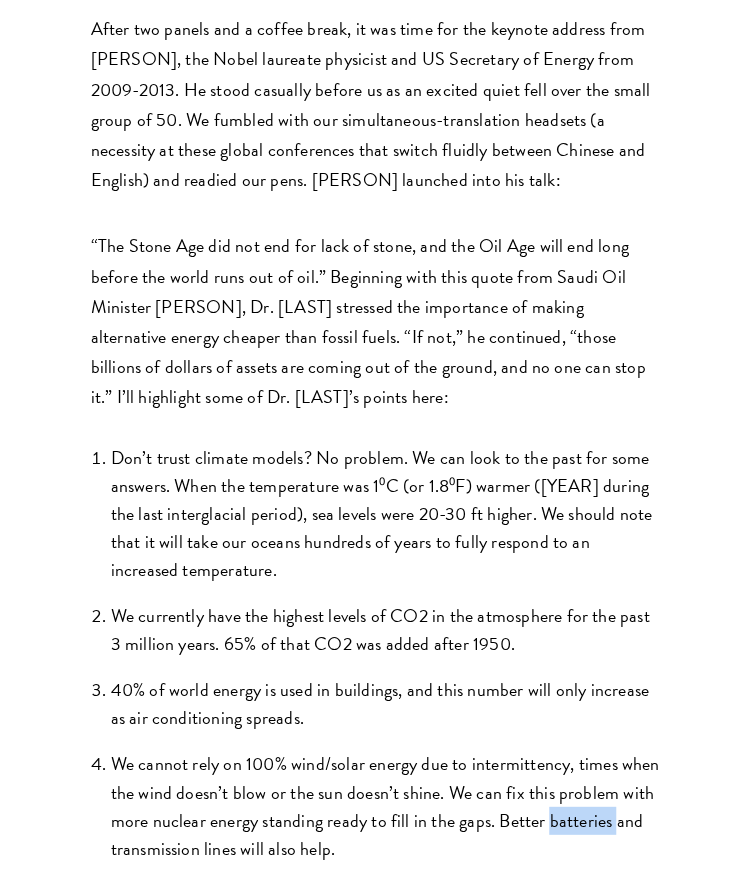 click on "We cannot rely on 100% wind/solar energy due to intermittency, times when the wind doesn’t blow or the sun doesn’t shine. We can fix this problem with more nuclear energy standing ready to fill in the gaps. Better batteries and transmission lines will also help." at bounding box center [386, 805] 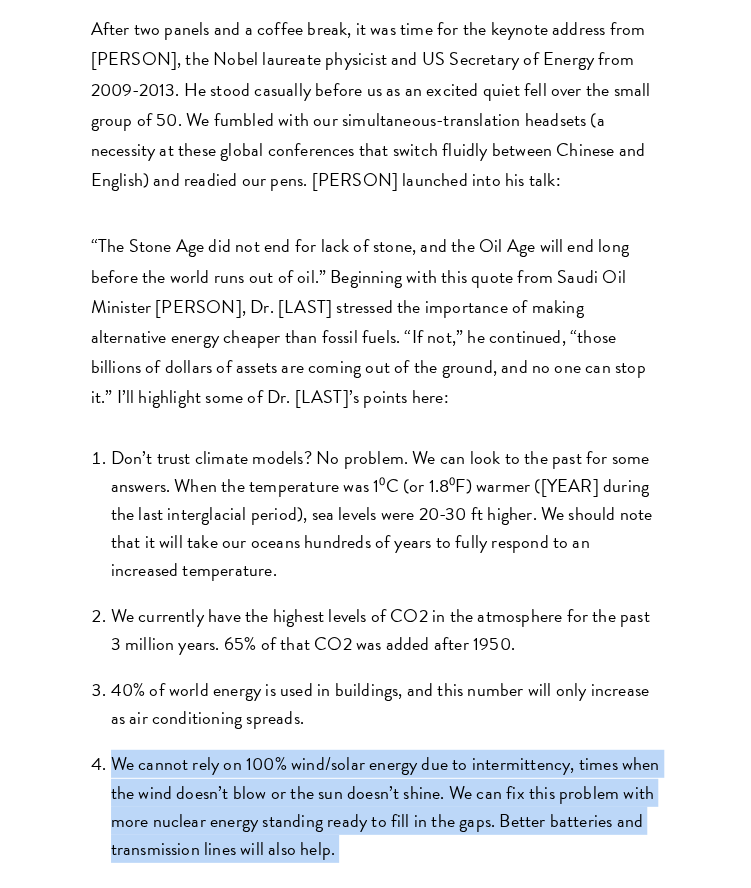 click on "We cannot rely on 100% wind/solar energy due to intermittency, times when the wind doesn’t blow or the sun doesn’t shine. We can fix this problem with more nuclear energy standing ready to fill in the gaps. Better batteries and transmission lines will also help." at bounding box center [386, 805] 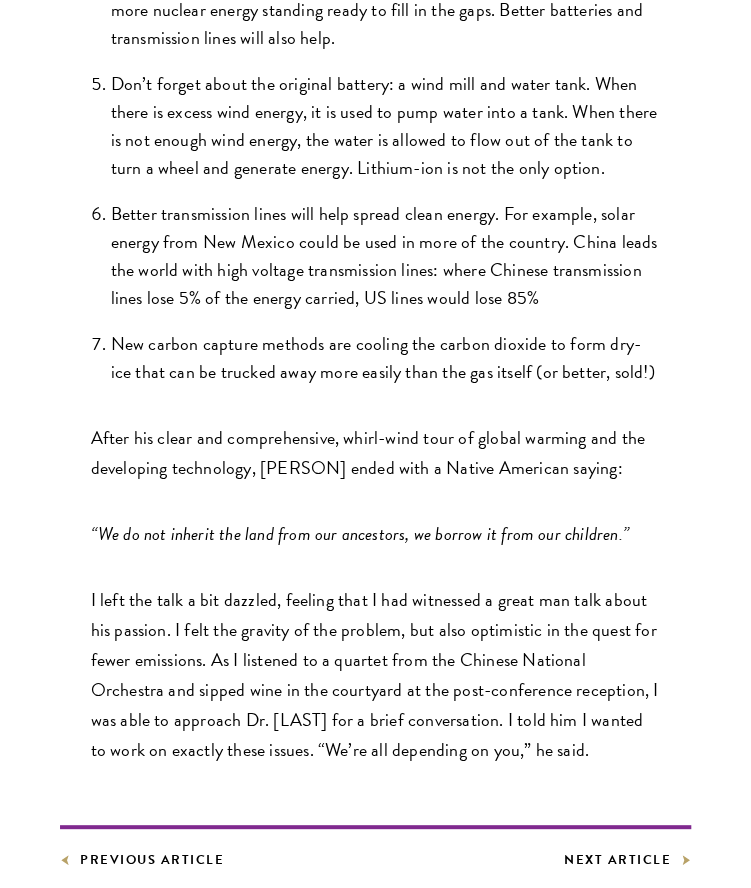 scroll, scrollTop: 1847, scrollLeft: 0, axis: vertical 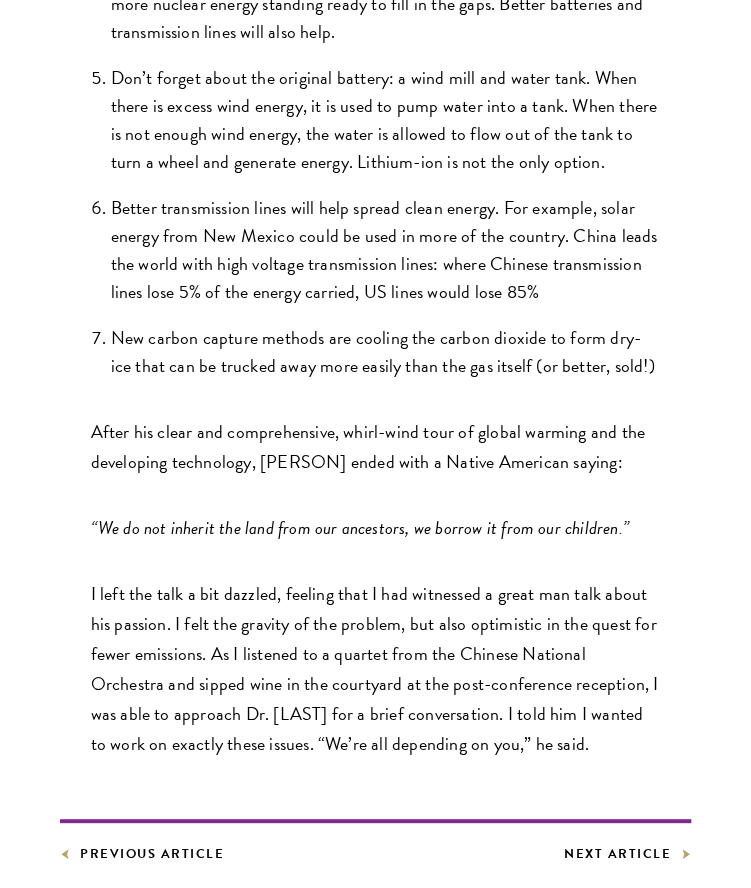 drag, startPoint x: 518, startPoint y: 578, endPoint x: 554, endPoint y: 621, distance: 56.0803 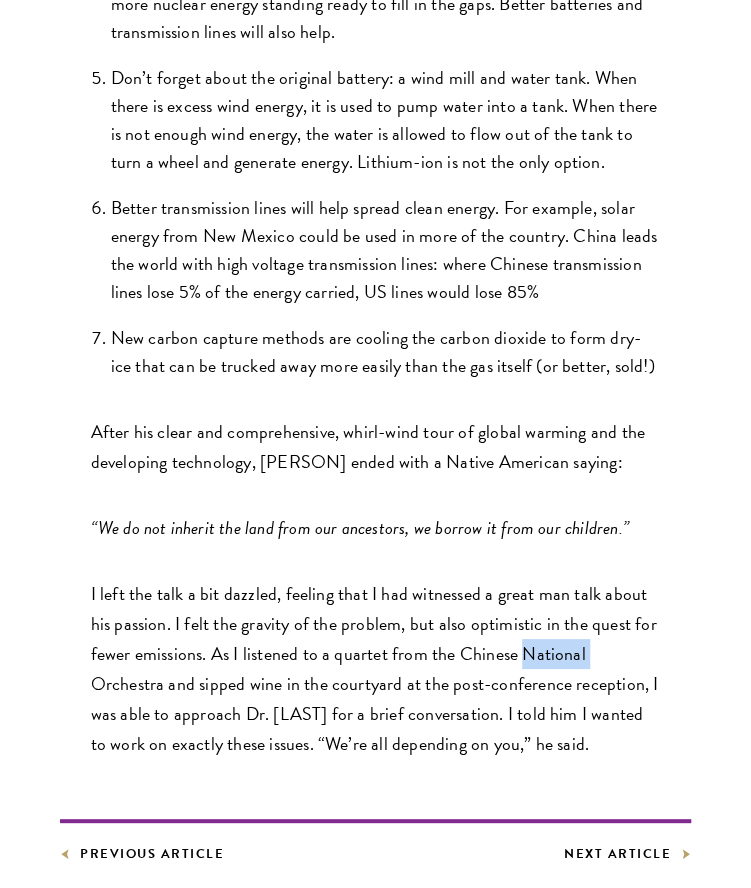 click on "I left the talk a bit dazzled, feeling that I had witnessed a great man talk about his passion. I felt the gravity of the problem, but also optimistic in the quest for fewer emissions. As I listened to a quartet from the Chinese National Orchestra and sipped wine in the courtyard at the post-conference reception, I was able to approach Dr. Chu for a brief conversation. I told him I wanted to work on exactly these issues. “We’re all depending on you,” he said." at bounding box center [376, 669] 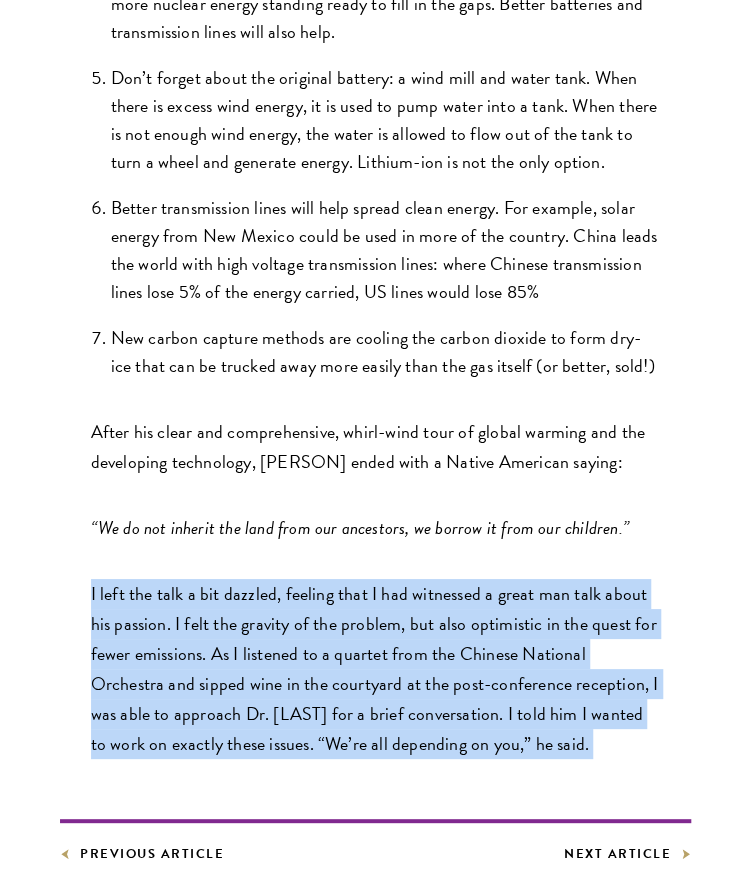 click on "I left the talk a bit dazzled, feeling that I had witnessed a great man talk about his passion. I felt the gravity of the problem, but also optimistic in the quest for fewer emissions. As I listened to a quartet from the Chinese National Orchestra and sipped wine in the courtyard at the post-conference reception, I was able to approach Dr. Chu for a brief conversation. I told him I wanted to work on exactly these issues. “We’re all depending on you,” he said." at bounding box center [376, 669] 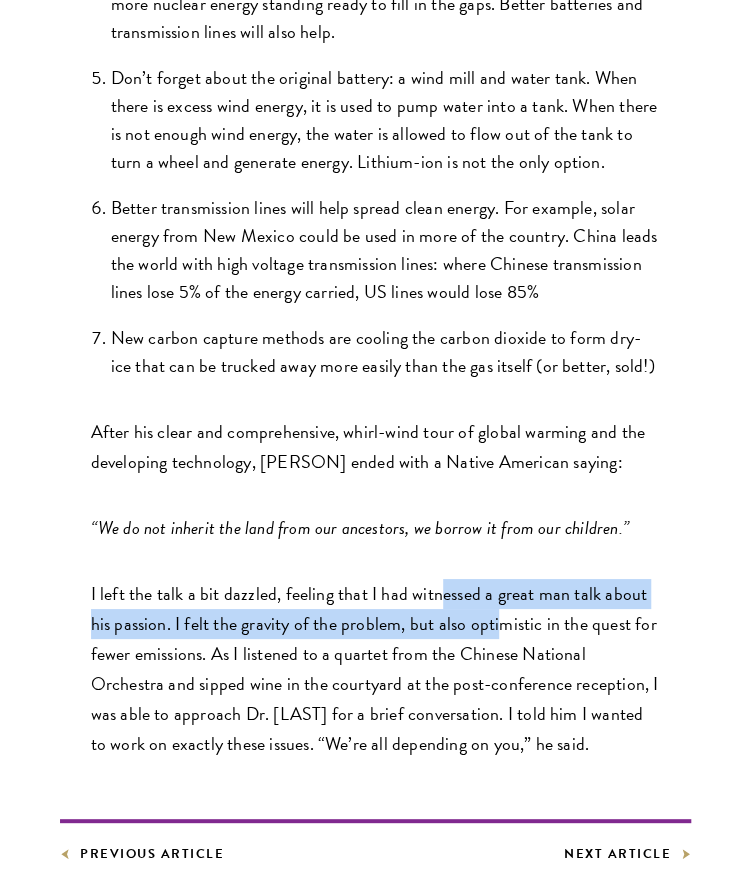 drag, startPoint x: 438, startPoint y: 557, endPoint x: 491, endPoint y: 603, distance: 70.178345 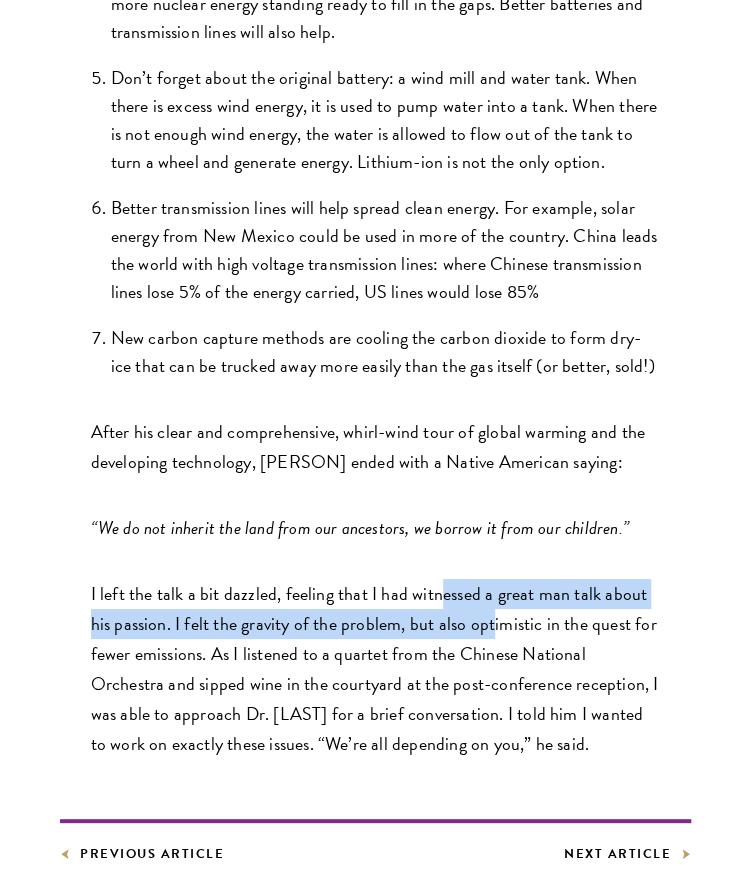 click on "I left the talk a bit dazzled, feeling that I had witnessed a great man talk about his passion. I felt the gravity of the problem, but also optimistic in the quest for fewer emissions. As I listened to a quartet from the Chinese National Orchestra and sipped wine in the courtyard at the post-conference reception, I was able to approach Dr. Chu for a brief conversation. I told him I wanted to work on exactly these issues. “We’re all depending on you,” he said." at bounding box center [376, 669] 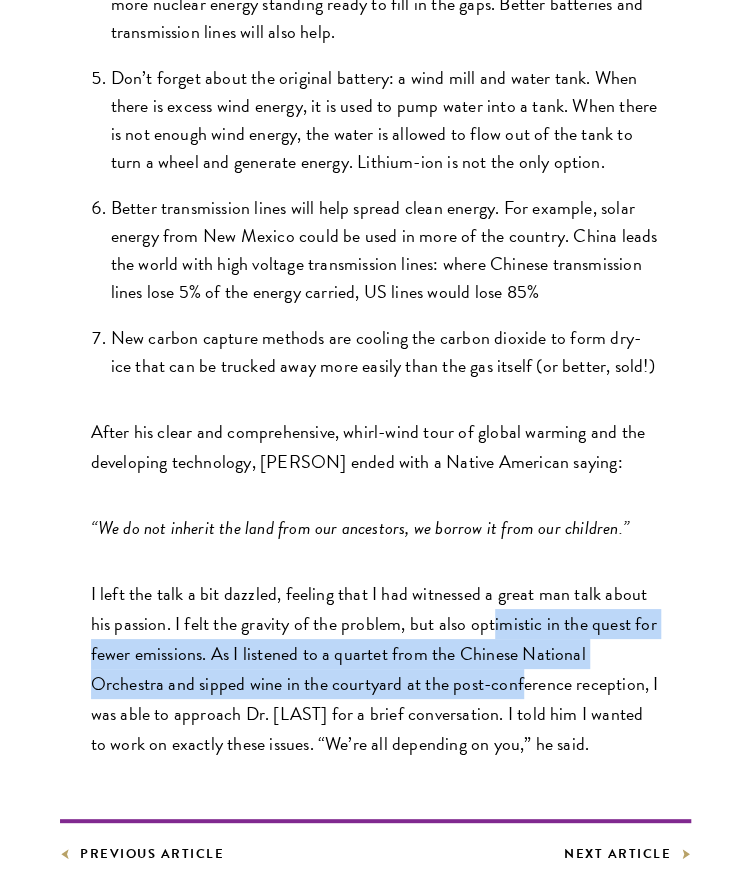 drag, startPoint x: 491, startPoint y: 603, endPoint x: 524, endPoint y: 651, distance: 58.249462 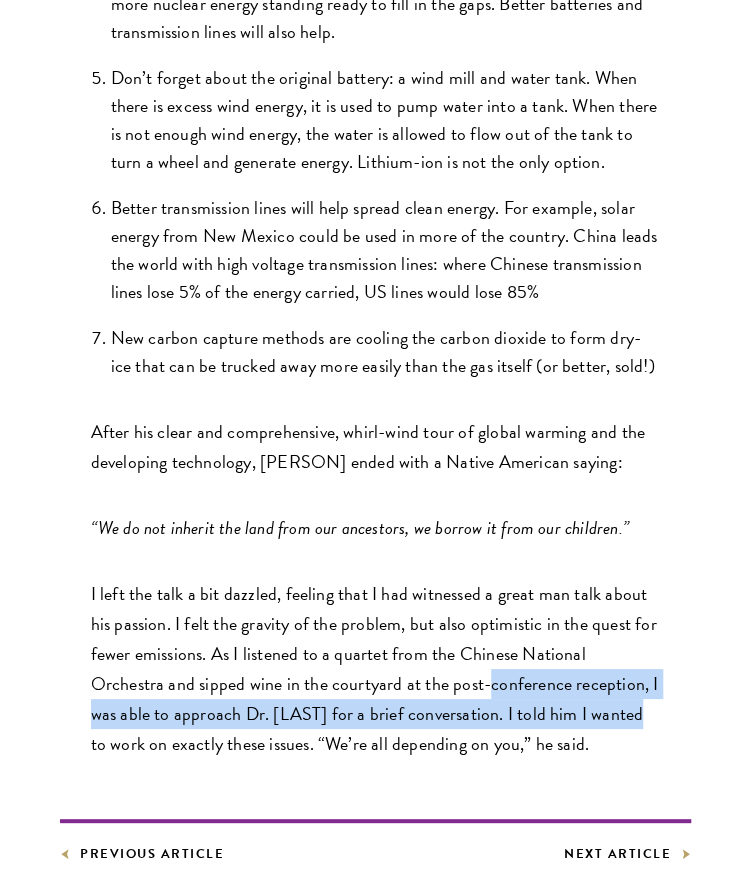 drag, startPoint x: 524, startPoint y: 651, endPoint x: 629, endPoint y: 690, distance: 112.00893 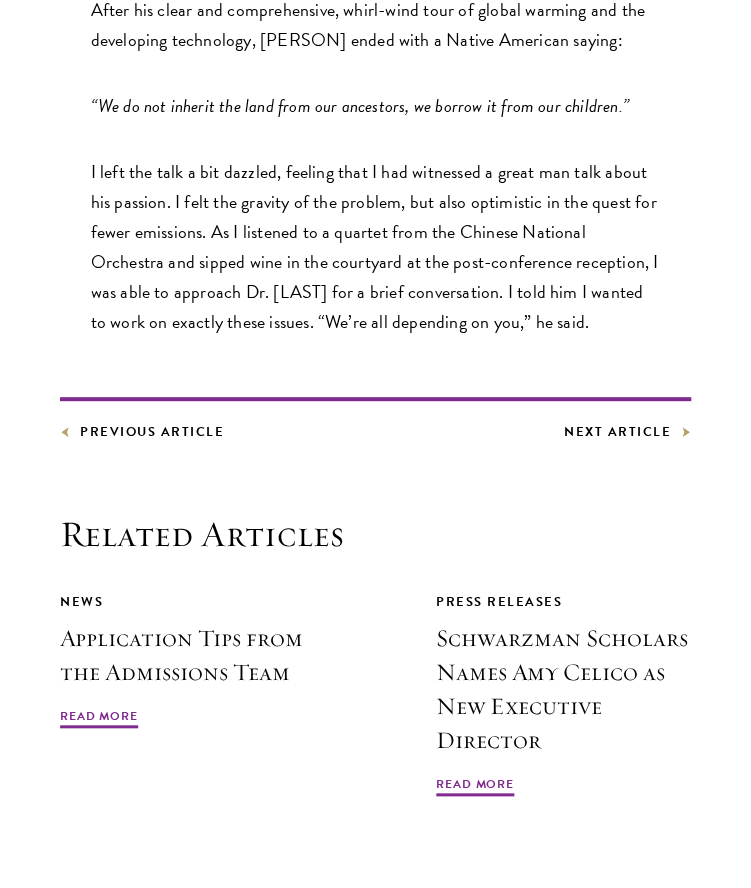 scroll, scrollTop: 2304, scrollLeft: 0, axis: vertical 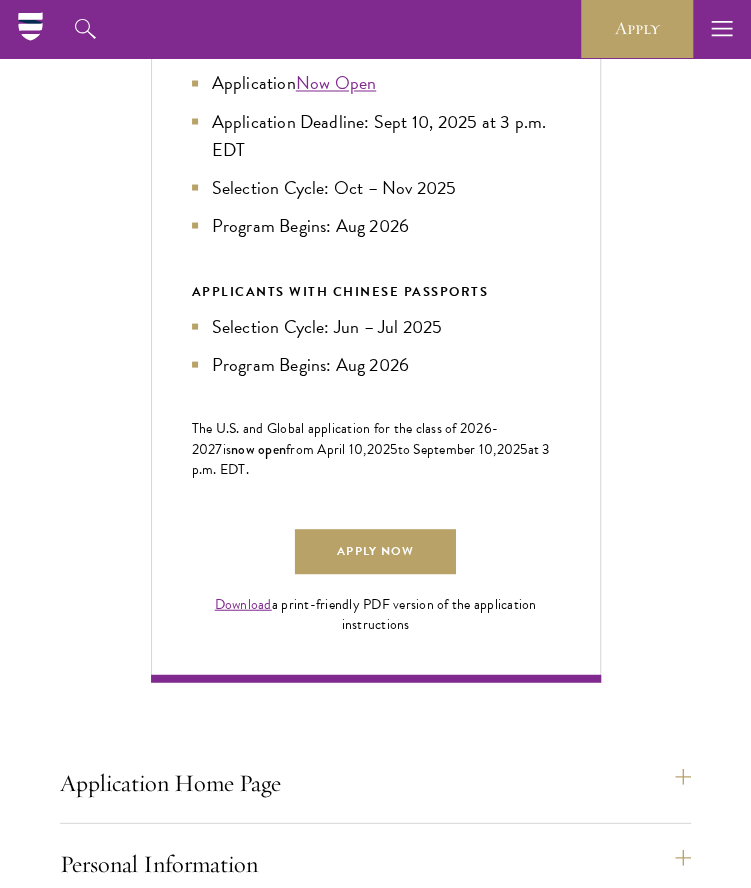 drag, startPoint x: 336, startPoint y: 485, endPoint x: 346, endPoint y: 493, distance: 12.806249 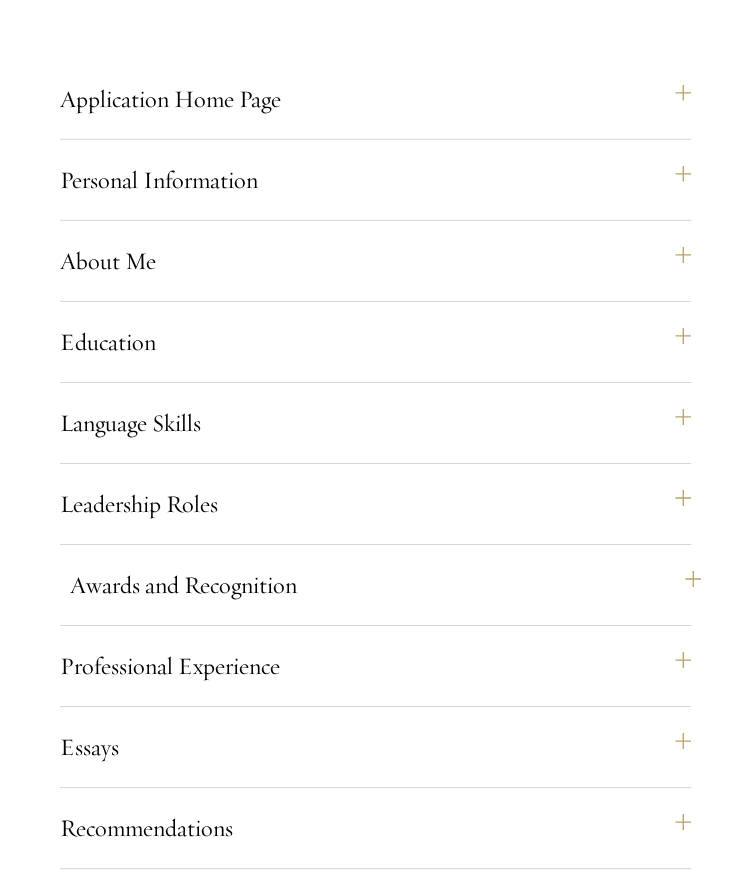 scroll, scrollTop: 1706, scrollLeft: 0, axis: vertical 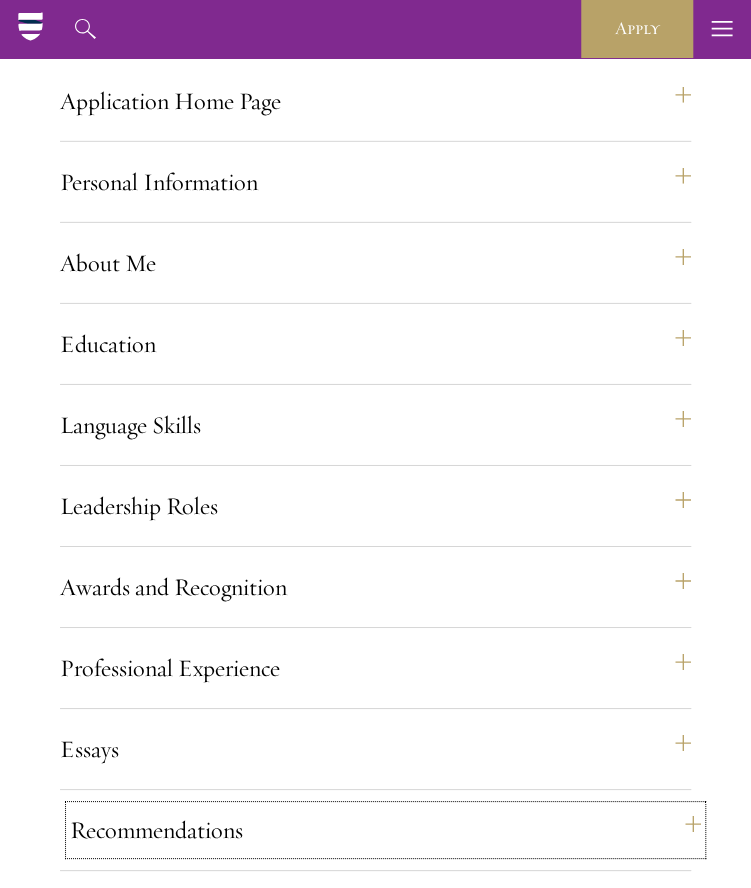 click on "Recommendations" at bounding box center (385, 830) 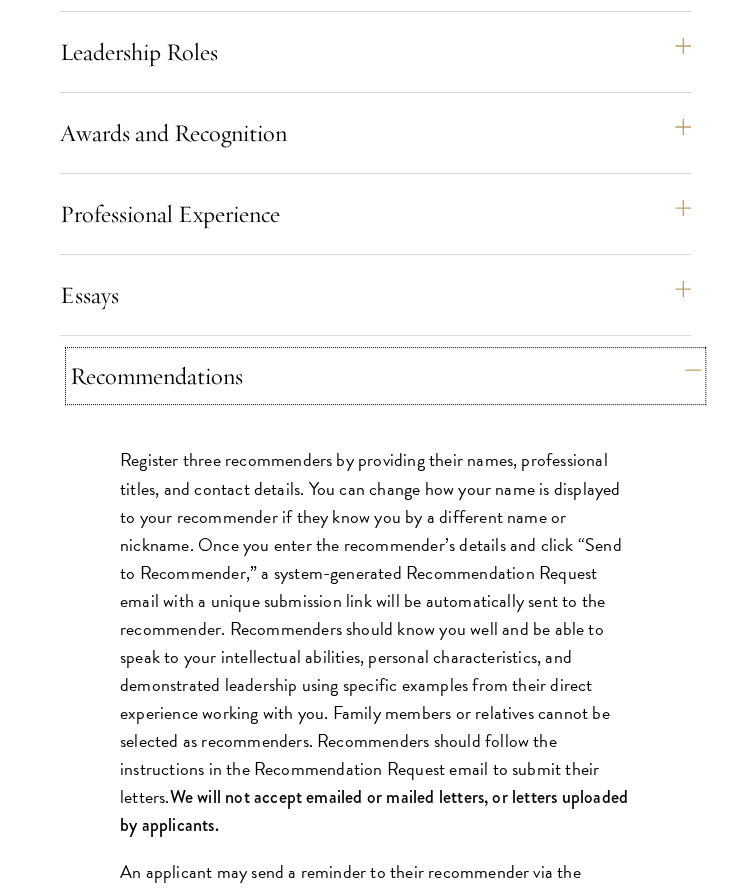 scroll, scrollTop: 2194, scrollLeft: 0, axis: vertical 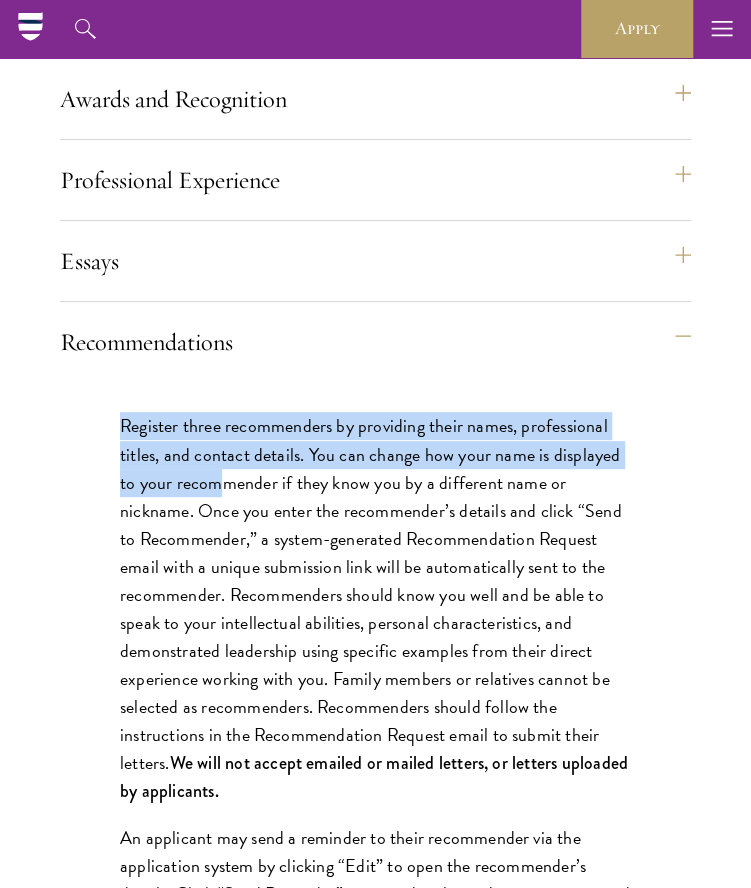drag, startPoint x: 121, startPoint y: 451, endPoint x: 217, endPoint y: 495, distance: 105.60303 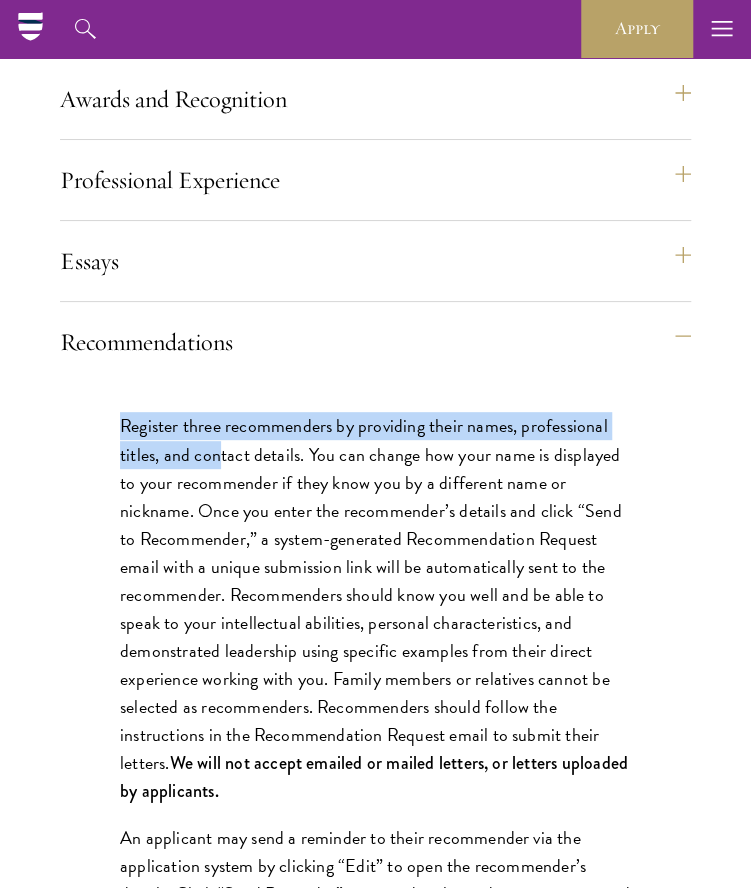 click on "Register three recommenders by providing their names, professional titles, and contact details. You can change how your name is displayed to your recommender if they know you by a different name or nickname. Once you enter the recommender’s details and click “Send to Recommender,” a system-generated Recommendation Request email with a unique submission link will be automatically sent to the recommender. Recommenders should know you well and be able to speak to your intellectual abilities, personal characteristics, and demonstrated leadership using specific examples from their direct experience working with you. Family members or relatives cannot be selected as recommenders. Recommenders should follow the instructions in the Recommendation Request email to submit their letters.  We will not accept emailed or mailed letters, or letters uploaded by applicants." at bounding box center [375, 608] 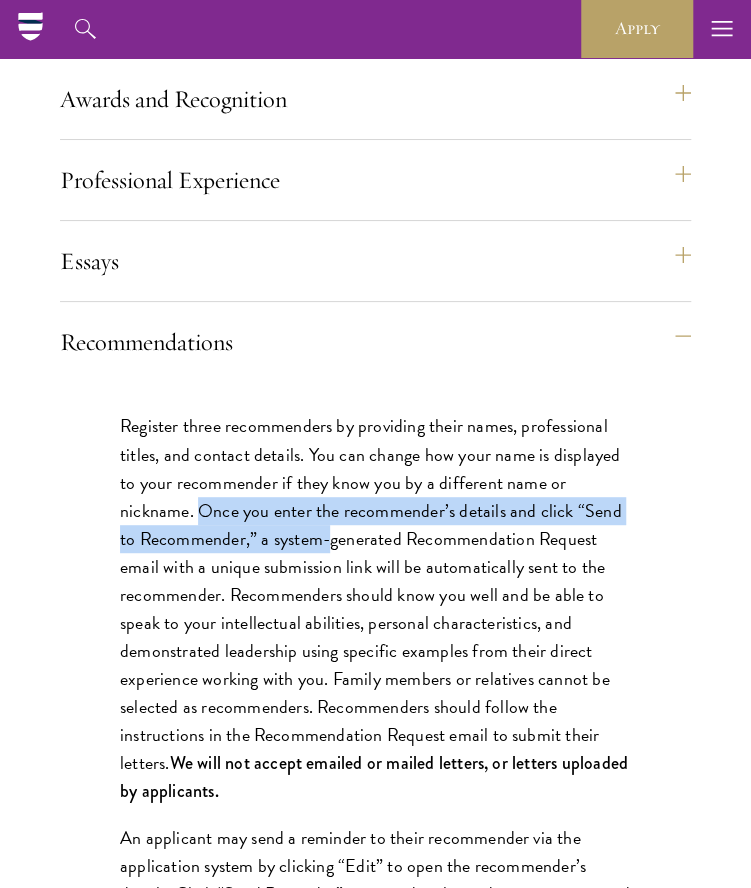 drag, startPoint x: 204, startPoint y: 539, endPoint x: 326, endPoint y: 571, distance: 126.12692 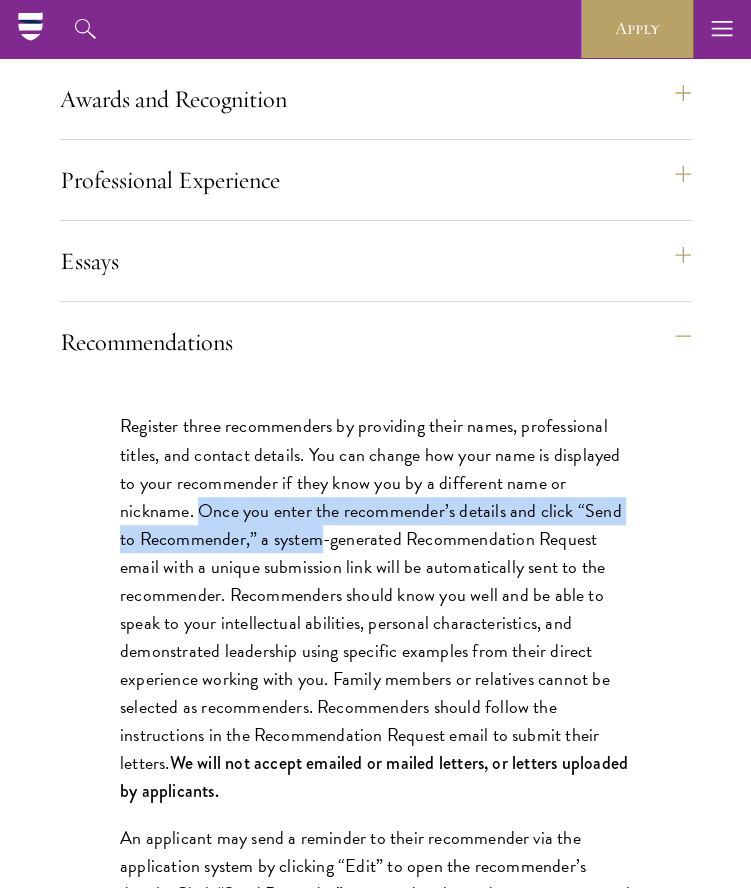 click on "Register three recommenders by providing their names, professional titles, and contact details. You can change how your name is displayed to your recommender if they know you by a different name or nickname. Once you enter the recommender’s details and click “Send to Recommender,” a system-generated Recommendation Request email with a unique submission link will be automatically sent to the recommender. Recommenders should know you well and be able to speak to your intellectual abilities, personal characteristics, and demonstrated leadership using specific examples from their direct experience working with you. Family members or relatives cannot be selected as recommenders. Recommenders should follow the instructions in the Recommendation Request email to submit their letters.  We will not accept emailed or mailed letters, or letters uploaded by applicants." at bounding box center (375, 608) 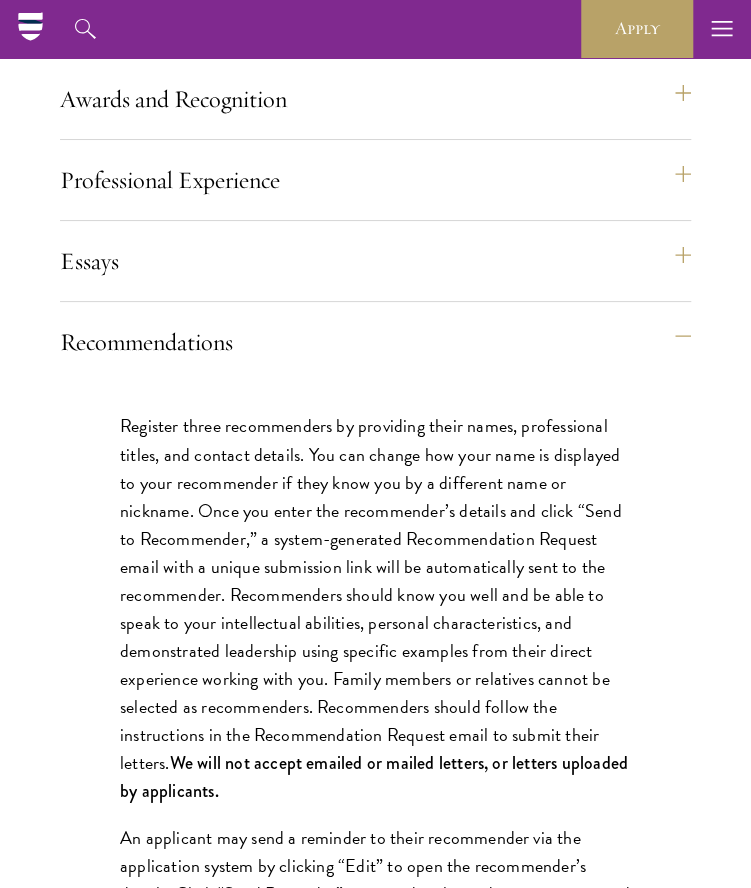 click on "Register three recommenders by providing their names, professional titles, and contact details. You can change how your name is displayed to your recommender if they know you by a different name or nickname. Once you enter the recommender’s details and click “Send to Recommender,” a system-generated Recommendation Request email with a unique submission link will be automatically sent to the recommender. Recommenders should know you well and be able to speak to your intellectual abilities, personal characteristics, and demonstrated leadership using specific examples from their direct experience working with you. Family members or relatives cannot be selected as recommenders. Recommenders should follow the instructions in the Recommendation Request email to submit their letters.  We will not accept emailed or mailed letters, or letters uploaded by applicants." at bounding box center (375, 608) 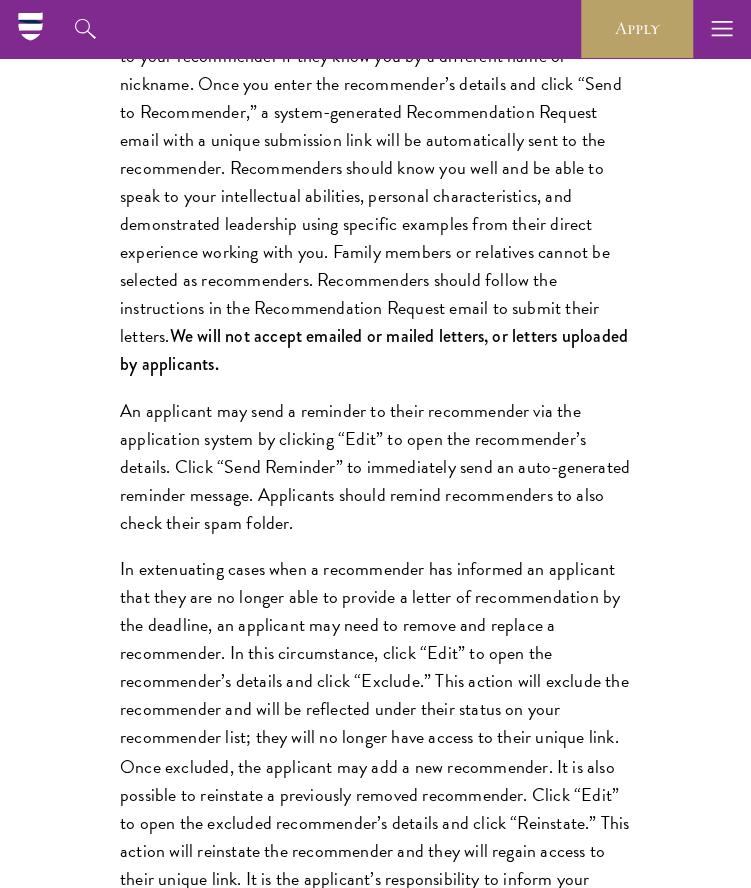 scroll, scrollTop: 2620, scrollLeft: 0, axis: vertical 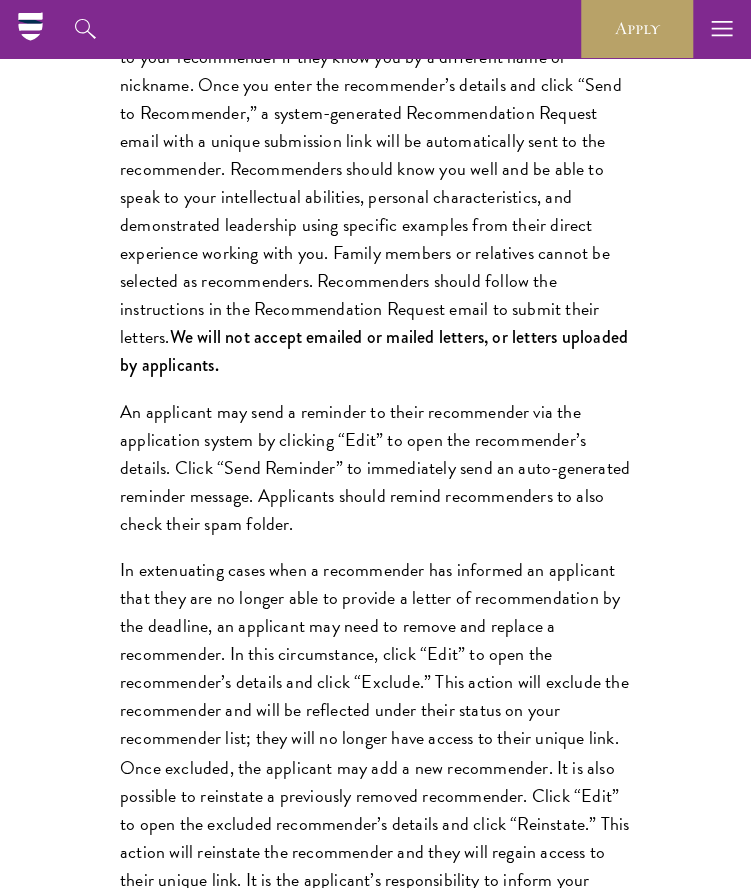 copy on "a system-generated Recommendation Request email with a unique submission link will be automatically sent to the recommender. Recommenders should know you well and be able to speak to your intellectual abilities, personal characteristics, and demonstrated leadership using specific examples from their direct experience working with you. Family members or relatives cannot be selected as recommenders. Recommenders should follow the instructions in the Recommendation Request email to submit their letters." 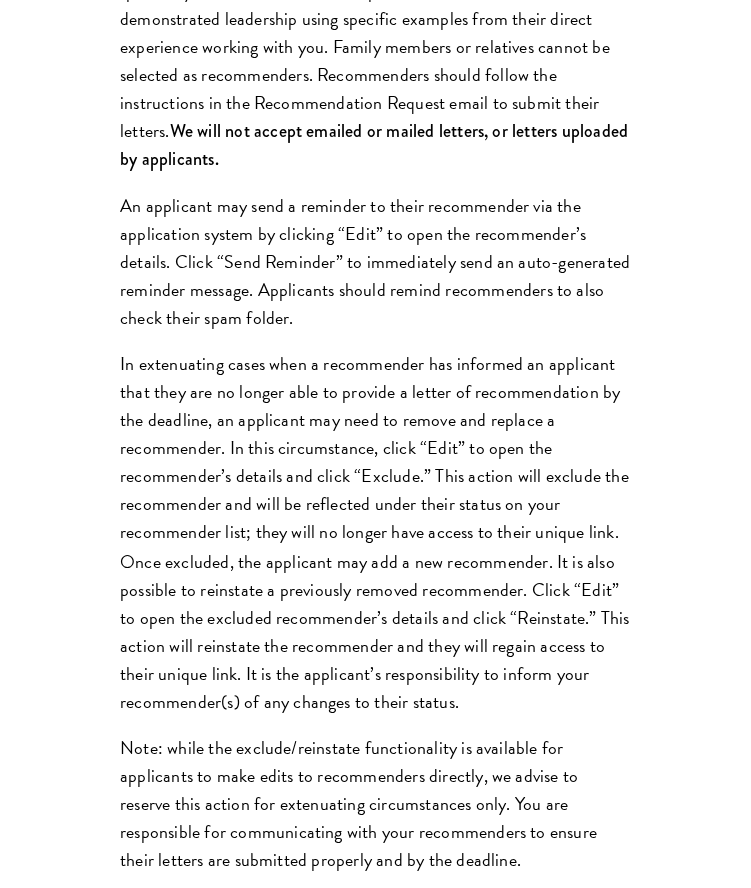 scroll, scrollTop: 2827, scrollLeft: 0, axis: vertical 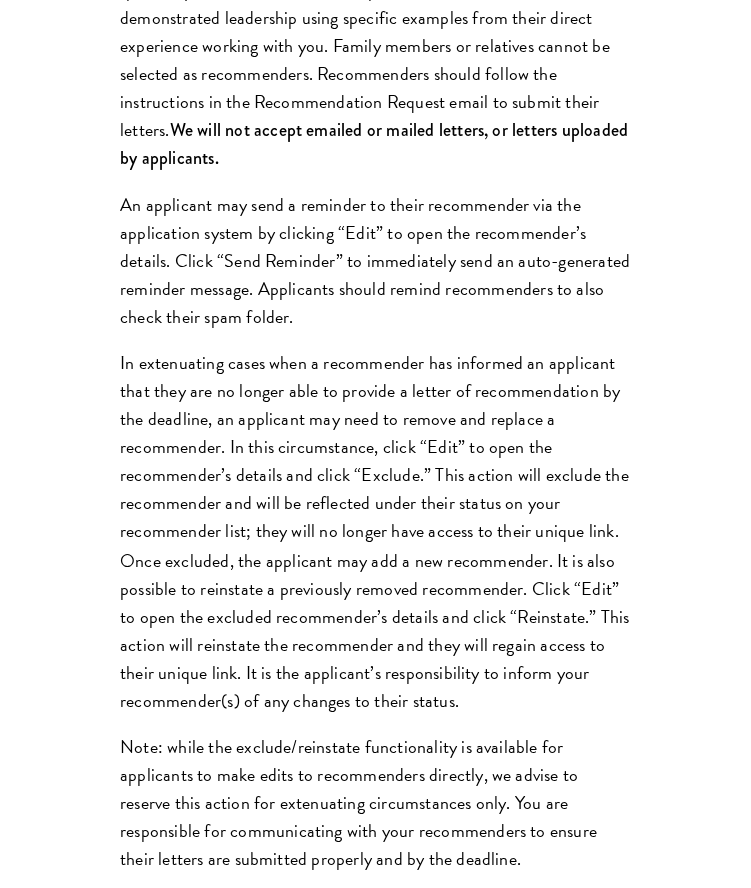 click on "In extenuating cases when a recommender has informed an applicant that they are no longer able to provide a letter of recommendation by the deadline, an applicant may need to remove and replace a recommender. In this circumstance, click “Edit” to open the recommender’s details and click “Exclude.” This action will exclude the recommender and will be reflected under their status on your recommender list; they will no longer have access to their unique link. Once excluded, the applicant may add a new recommender. It is also possible to reinstate a previously removed recommender. Click “Edit” to open the excluded recommender’s details and click “Reinstate.” This action will reinstate the recommender and they will regain access to their unique link. It is the applicant’s responsibility to inform your recommender(s) of any changes to their status." at bounding box center (375, 531) 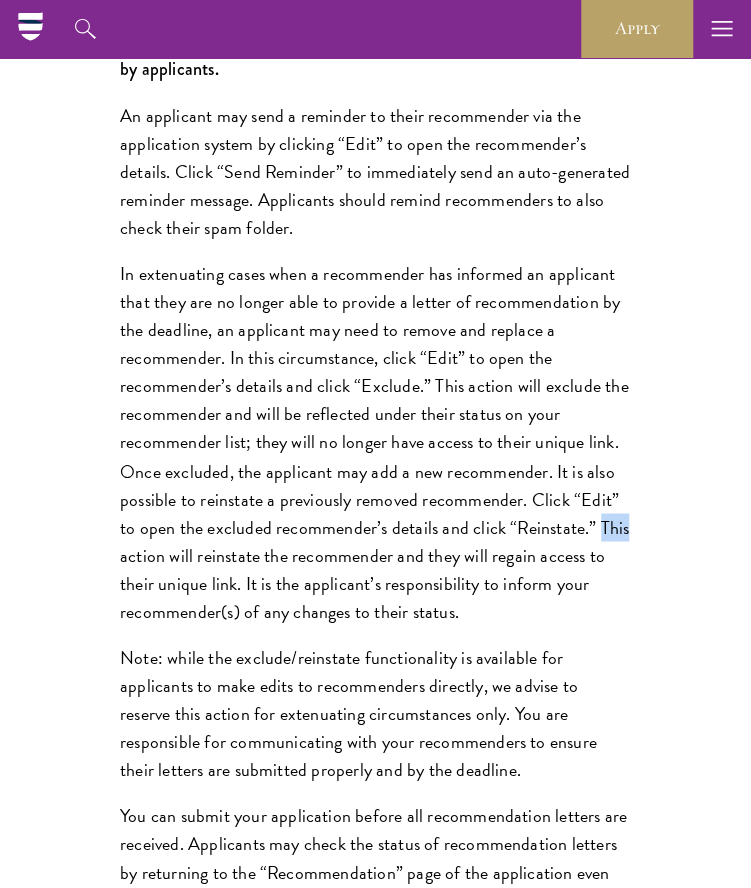 scroll, scrollTop: 2914, scrollLeft: 0, axis: vertical 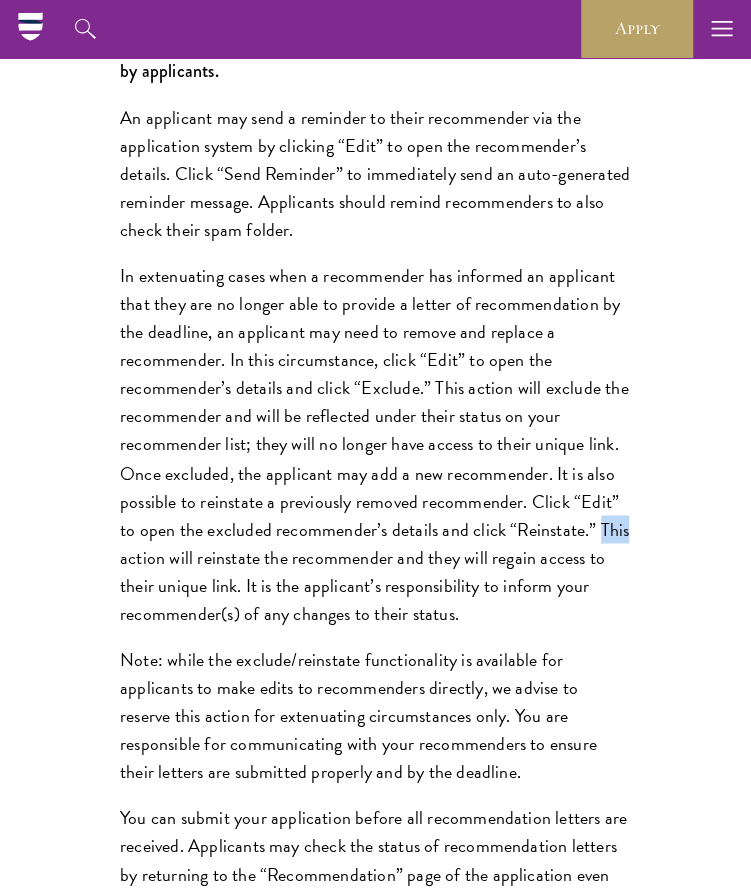 click on "In extenuating cases when a recommender has informed an applicant that they are no longer able to provide a letter of recommendation by the deadline, an applicant may need to remove and replace a recommender. In this circumstance, click “Edit” to open the recommender’s details and click “Exclude.” This action will exclude the recommender and will be reflected under their status on your recommender list; they will no longer have access to their unique link. Once excluded, the applicant may add a new recommender. It is also possible to reinstate a previously removed recommender. Click “Edit” to open the excluded recommender’s details and click “Reinstate.” This action will reinstate the recommender and they will regain access to their unique link. It is the applicant’s responsibility to inform your recommender(s) of any changes to their status." at bounding box center [375, 444] 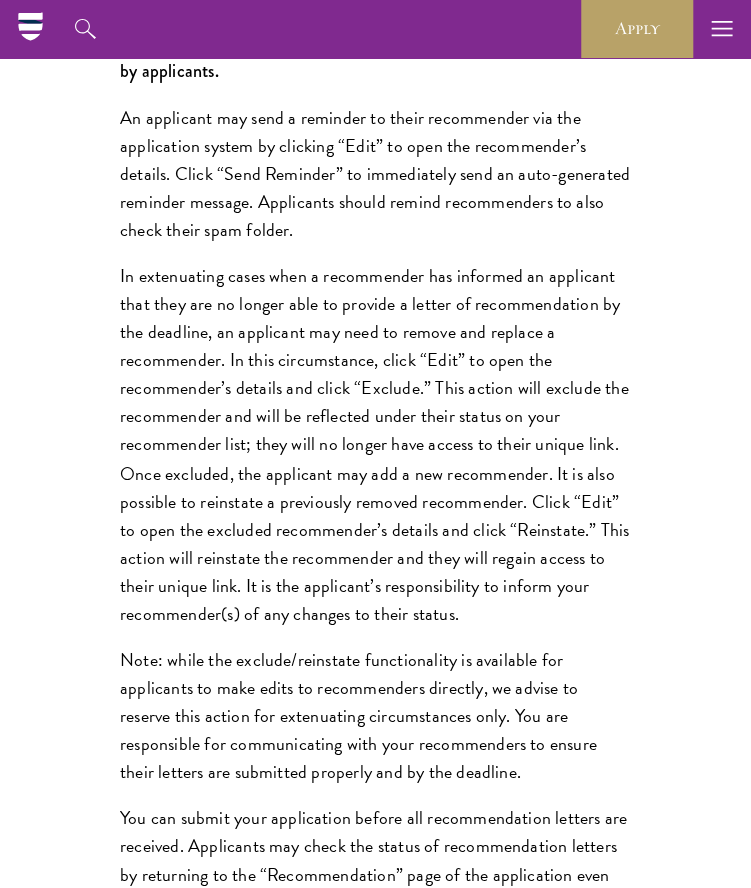 click on "In extenuating cases when a recommender has informed an applicant that they are no longer able to provide a letter of recommendation by the deadline, an applicant may need to remove and replace a recommender. In this circumstance, click “Edit” to open the recommender’s details and click “Exclude.” This action will exclude the recommender and will be reflected under their status on your recommender list; they will no longer have access to their unique link. Once excluded, the applicant may add a new recommender. It is also possible to reinstate a previously removed recommender. Click “Edit” to open the excluded recommender’s details and click “Reinstate.” This action will reinstate the recommender and they will regain access to their unique link. It is the applicant’s responsibility to inform your recommender(s) of any changes to their status." at bounding box center [375, 444] 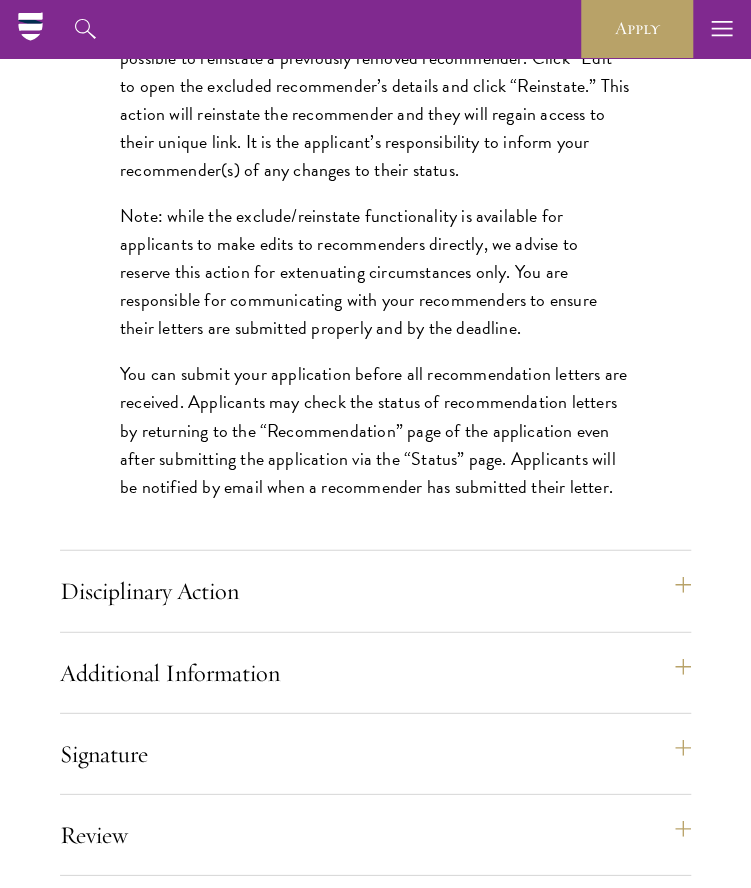 scroll, scrollTop: 3345, scrollLeft: 0, axis: vertical 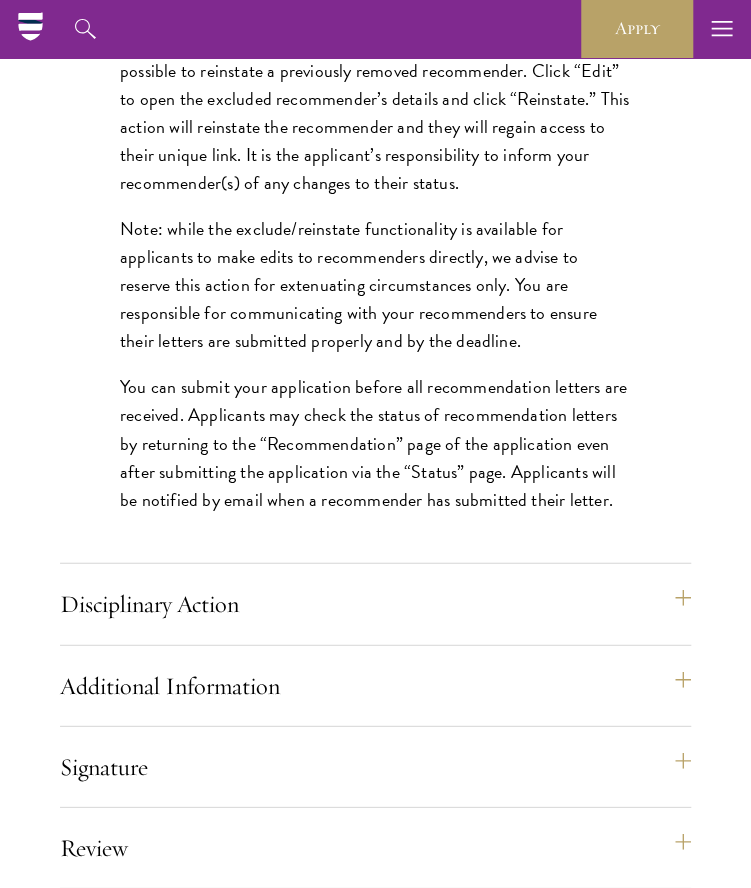 click on "You can submit your application before all recommendation letters are received. Applicants may check the status of recommendation letters by returning to the “Recommendation” page of the application even after submitting the application via the “Status” page. Applicants will be notified by email when a recommender has submitted their letter." at bounding box center (375, 442) 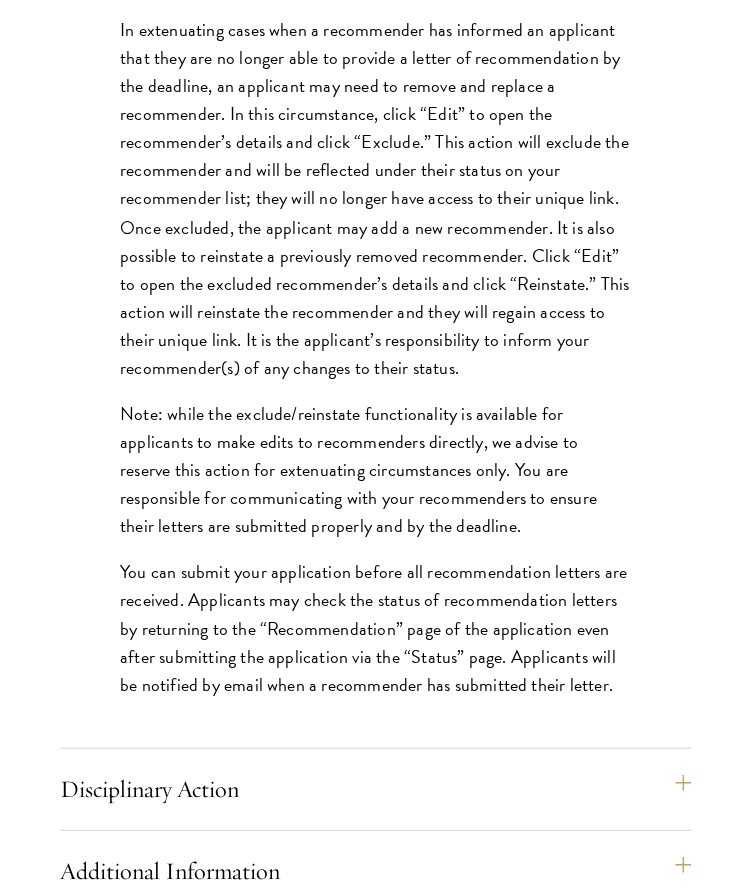 scroll, scrollTop: 3168, scrollLeft: 0, axis: vertical 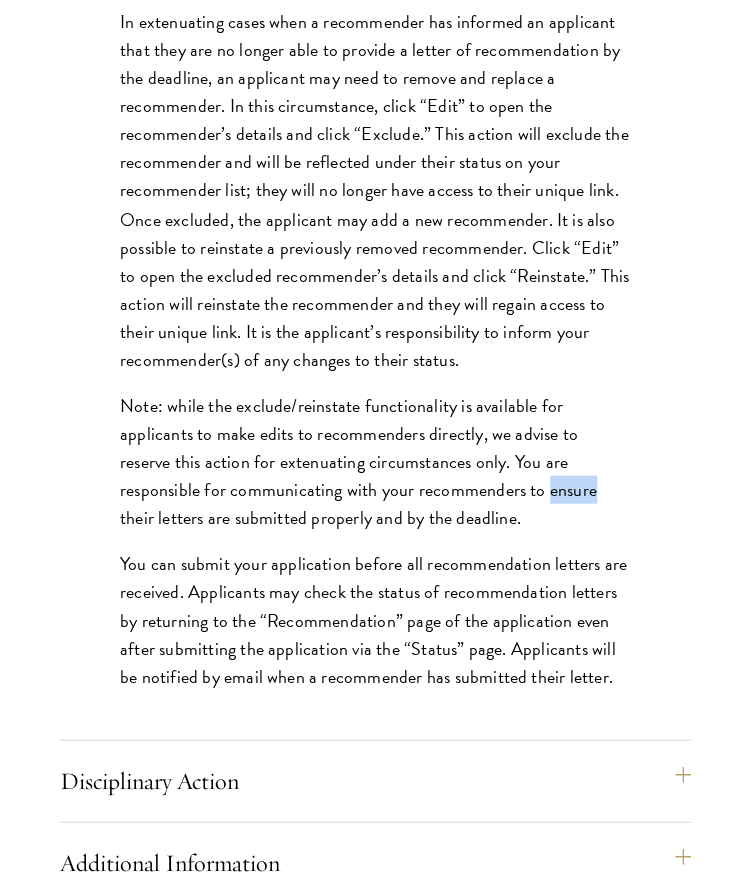 click on "You can submit your application before all recommendation letters are received. Applicants may check the status of recommendation letters by returning to the “Recommendation” page of the application even after submitting the application via the “Status” page. Applicants will be notified by email when a recommender has submitted their letter." at bounding box center (375, 619) 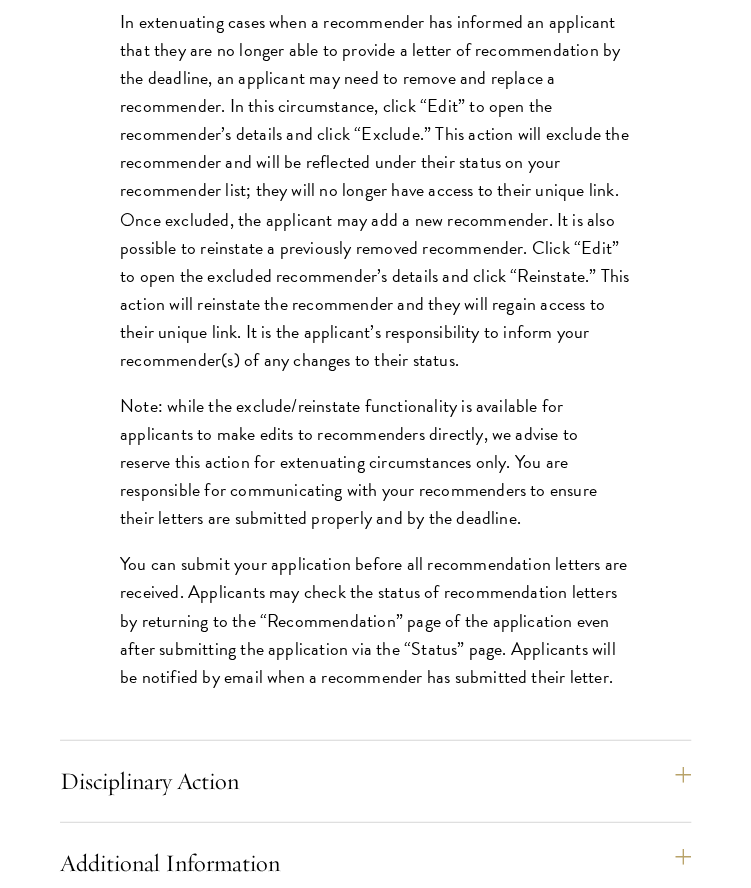 click on "Register three recommenders by providing their names, professional titles, and contact details. You can change how your name is displayed to your recommender if they know you by a different name or nickname. Once you enter the recommender’s details and click “Send to Recommender,” a system-generated Recommendation Request email with a unique submission link will be automatically sent to the recommender. Recommenders should know you well and be able to speak to your intellectual abilities, personal characteristics, and demonstrated leadership using specific examples from their direct experience working with you. Family members or relatives cannot be selected as recommenders. Recommenders should follow the instructions in the Recommendation Request email to submit their letters.  We will not accept emailed or mailed letters, or letters uploaded by applicants." at bounding box center [375, 73] 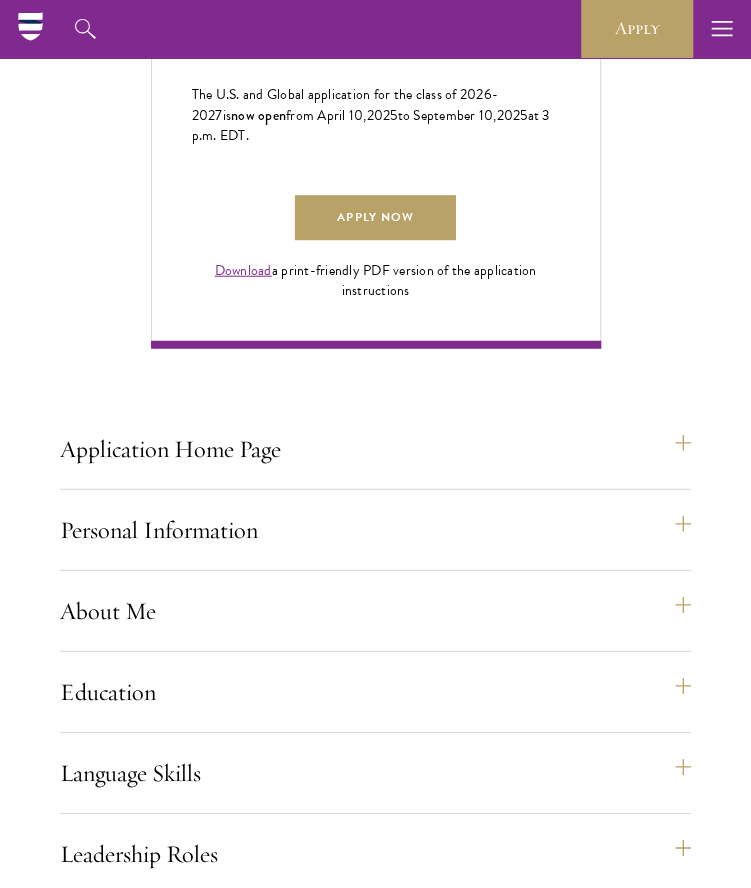 scroll, scrollTop: 1354, scrollLeft: 0, axis: vertical 